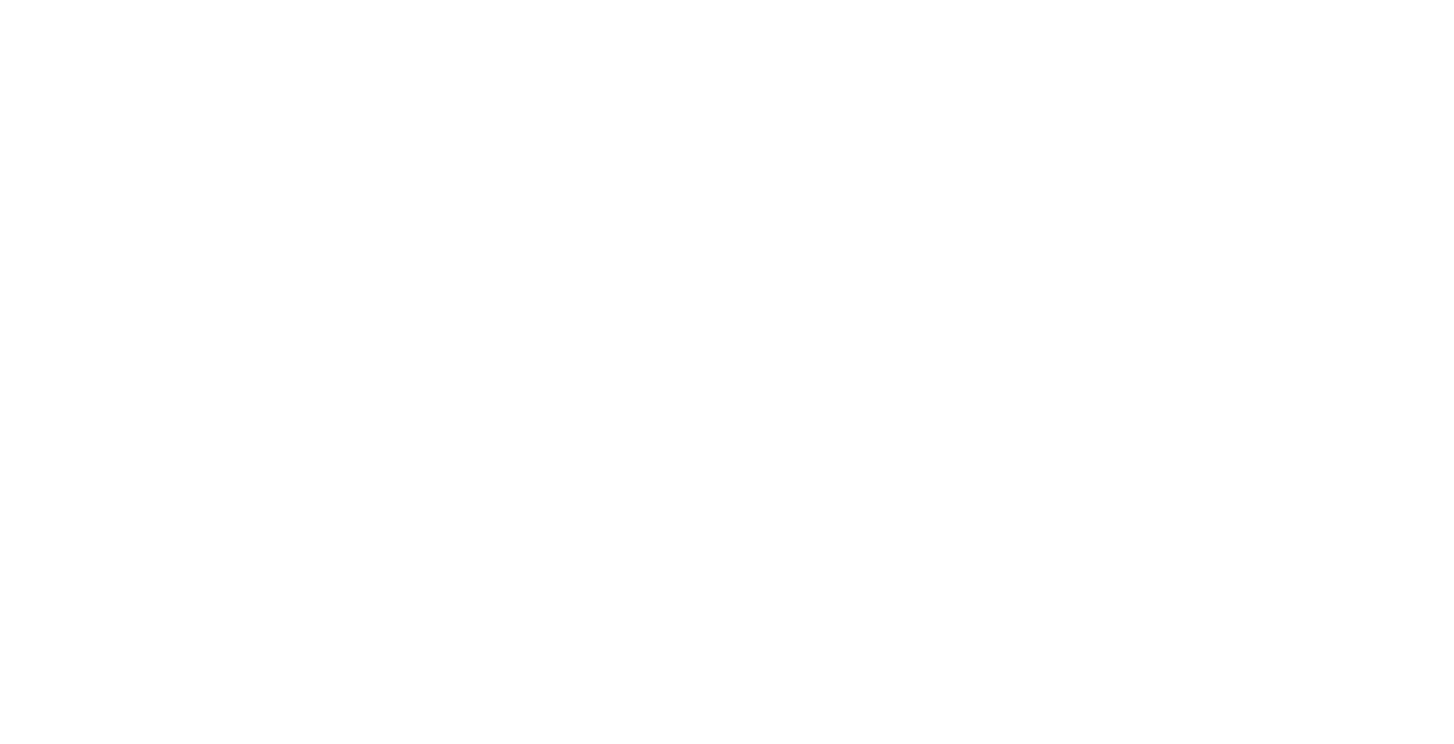 scroll, scrollTop: 0, scrollLeft: 0, axis: both 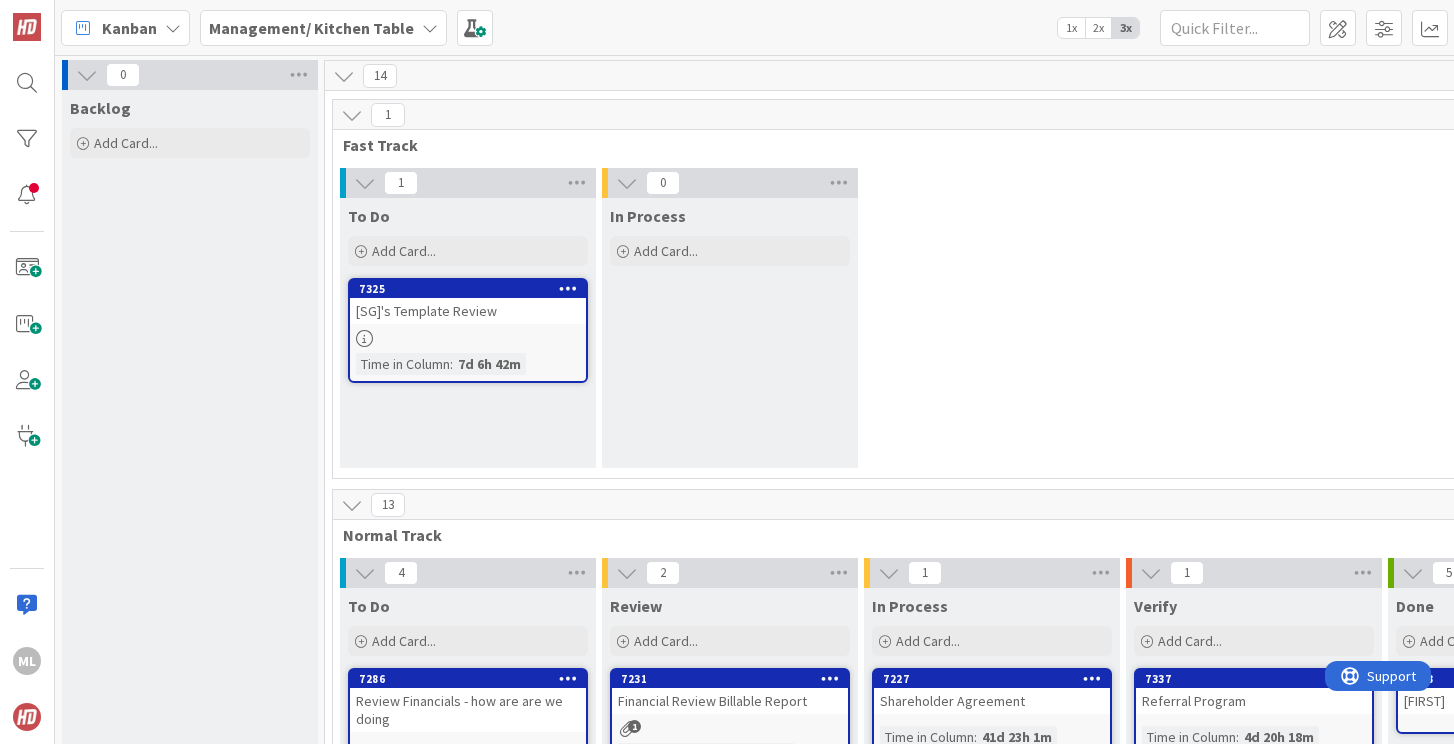 click on "Management/ Kitchen Table" at bounding box center (311, 28) 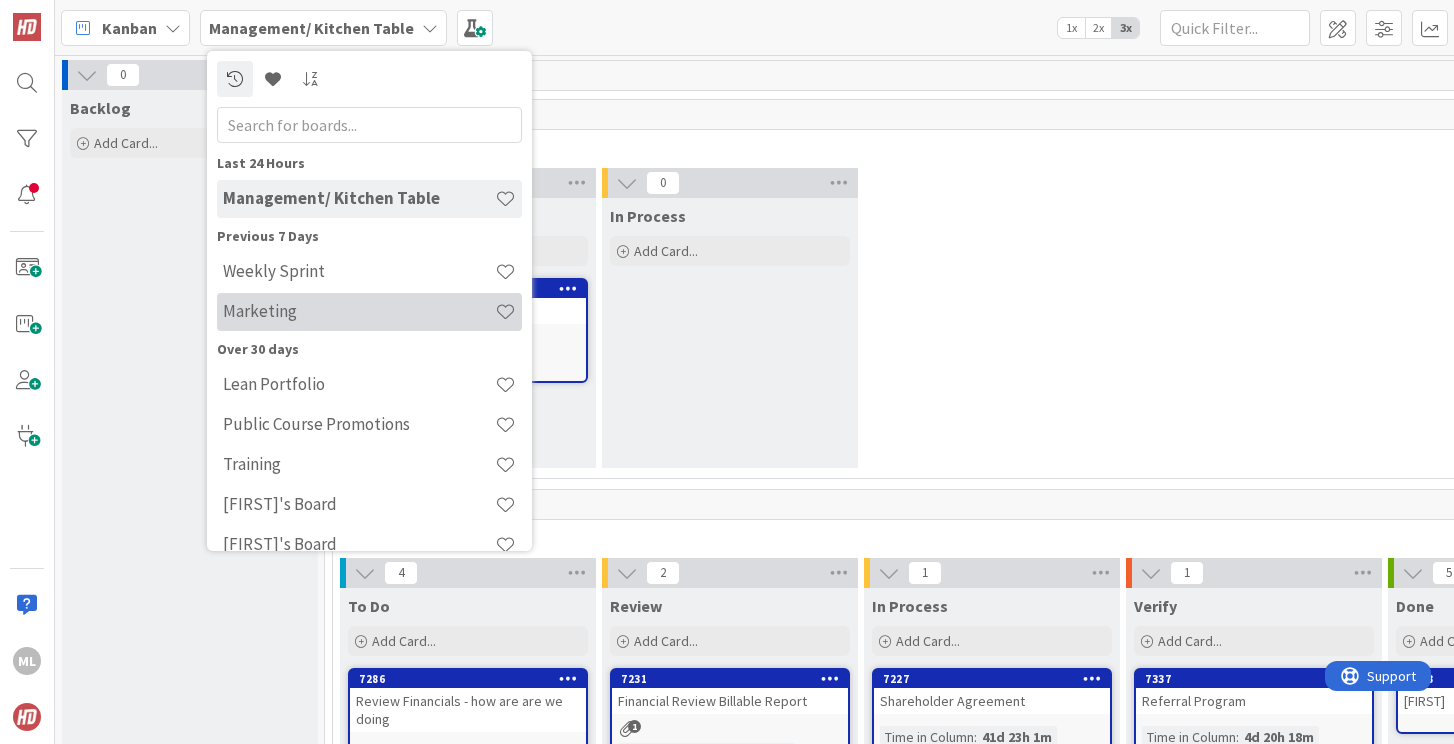 click on "Marketing" at bounding box center [359, 311] 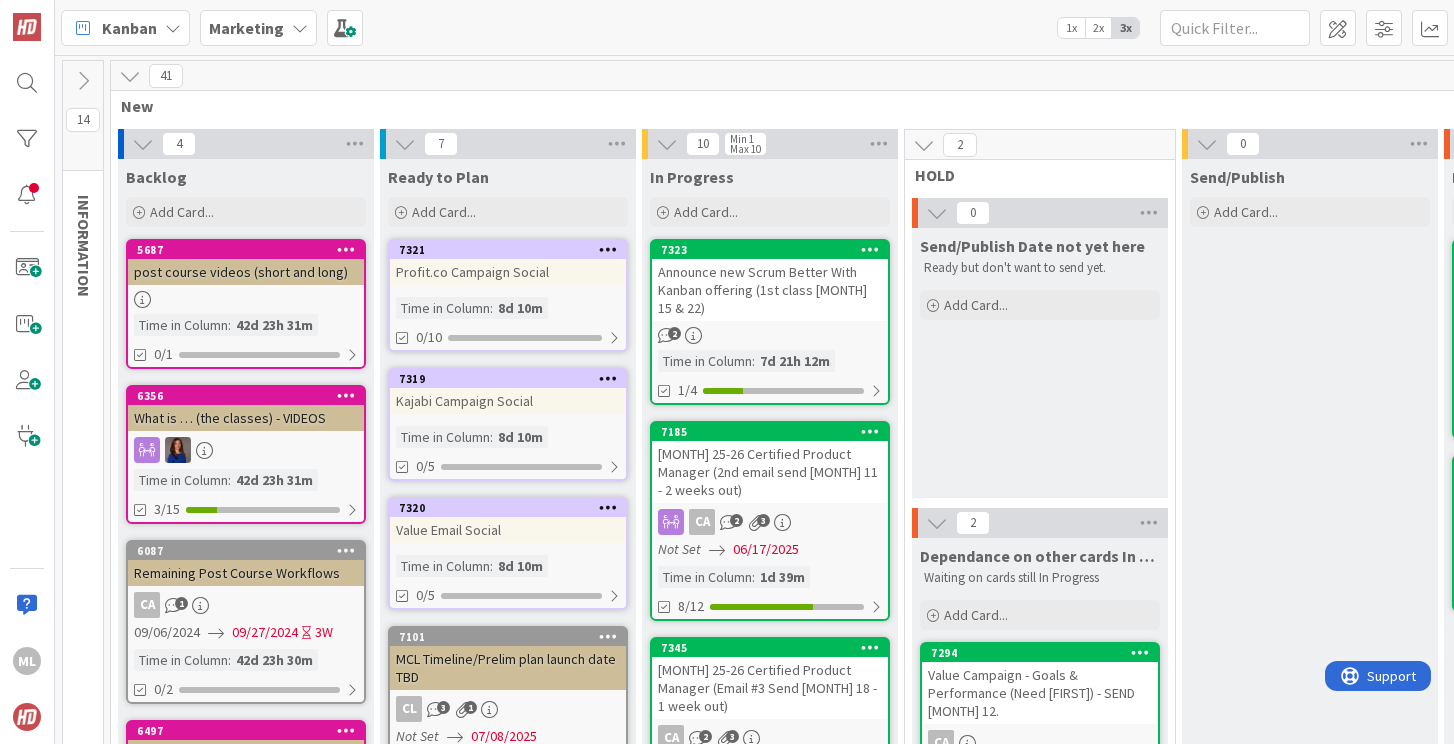 scroll, scrollTop: 0, scrollLeft: 0, axis: both 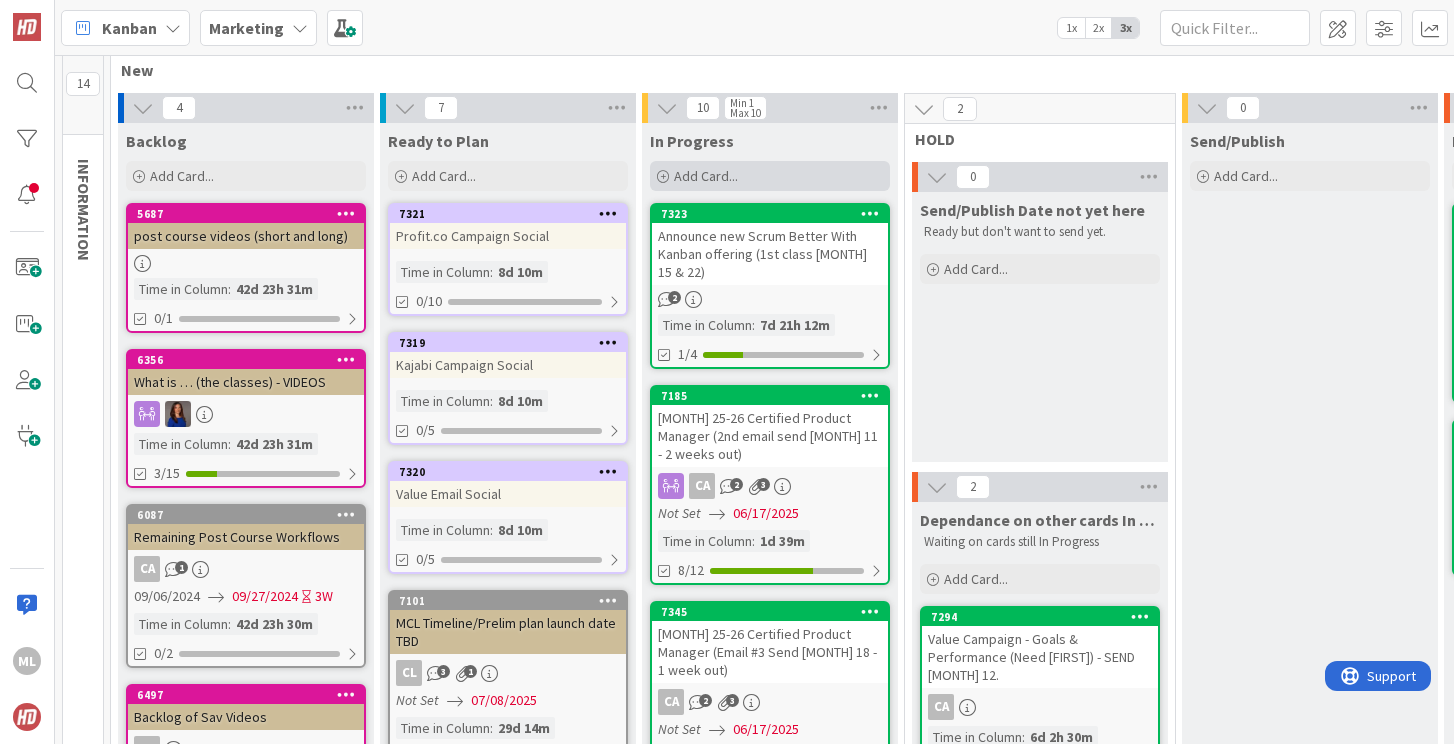 click on "Add Card..." at bounding box center [770, 176] 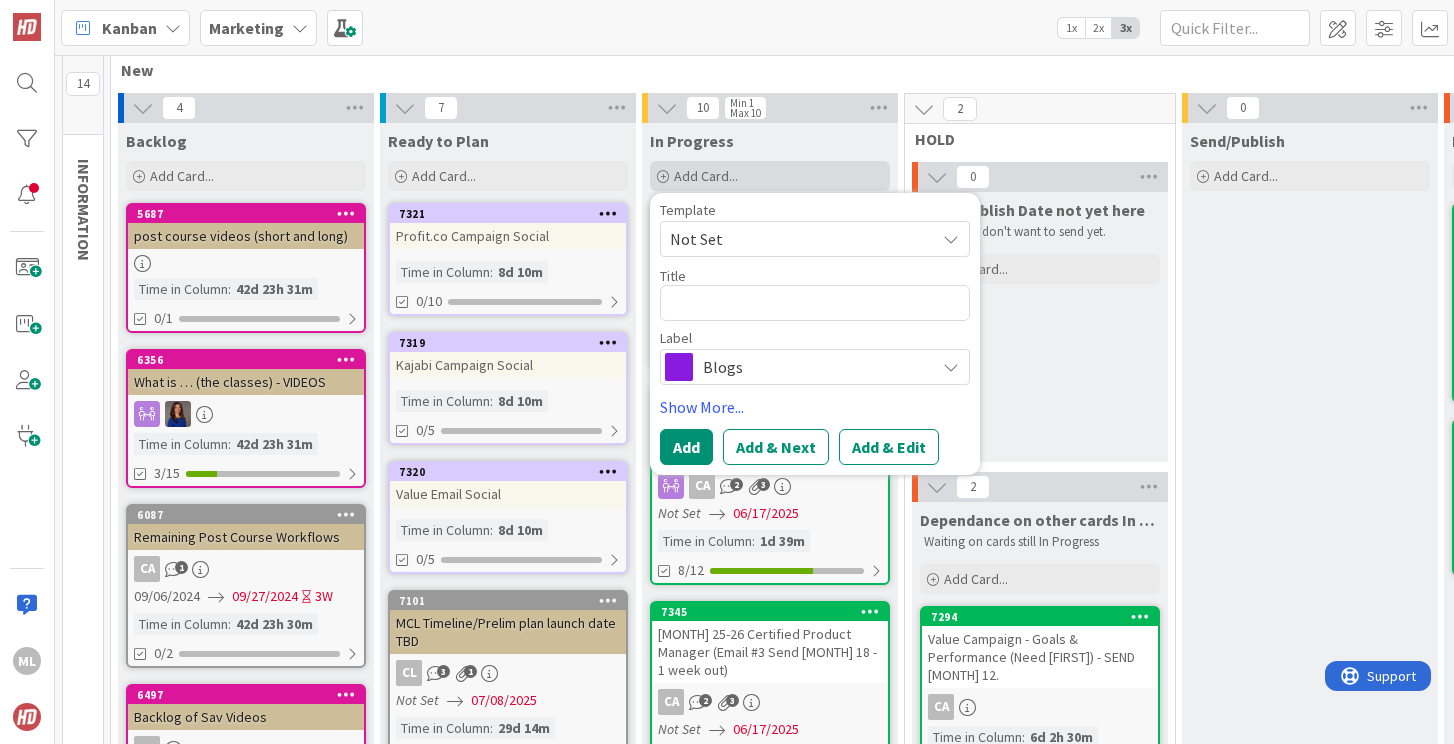 type on "x" 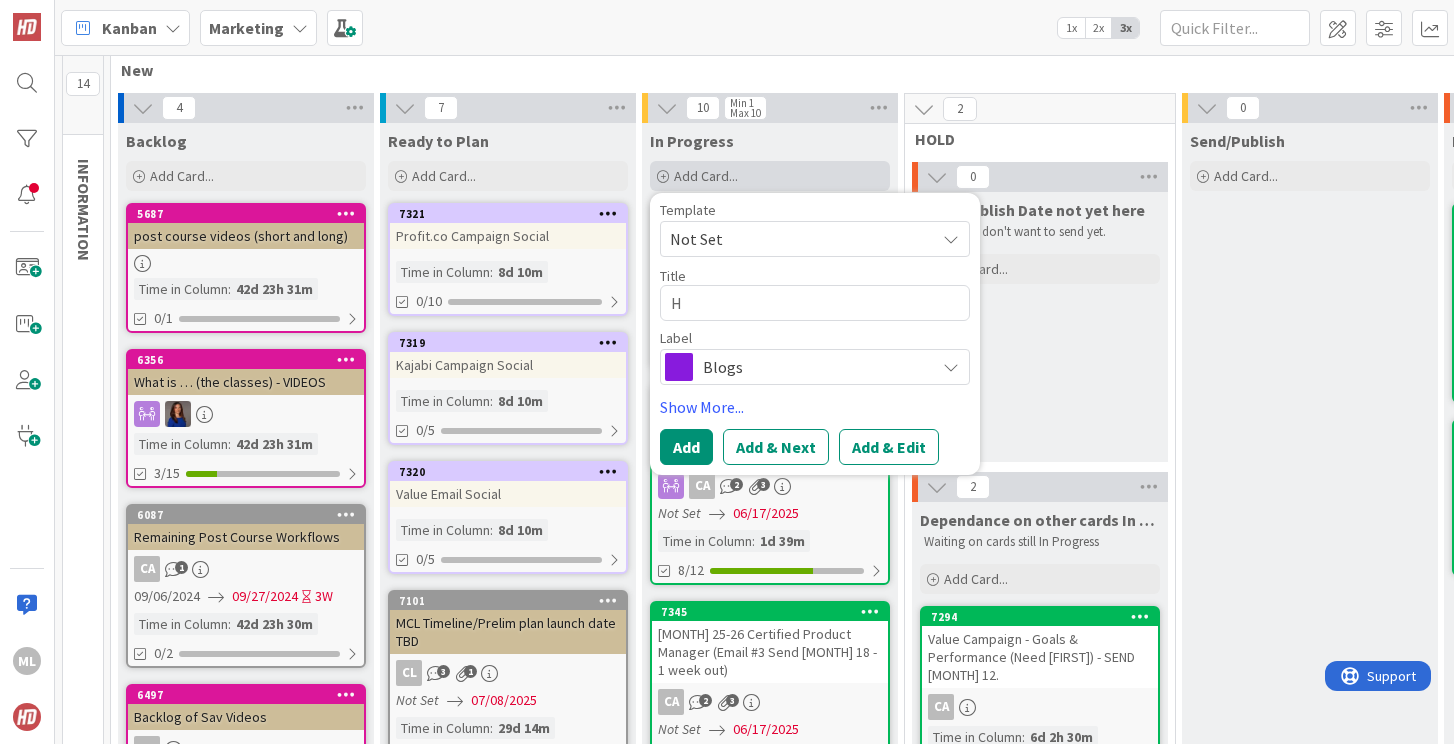 type on "x" 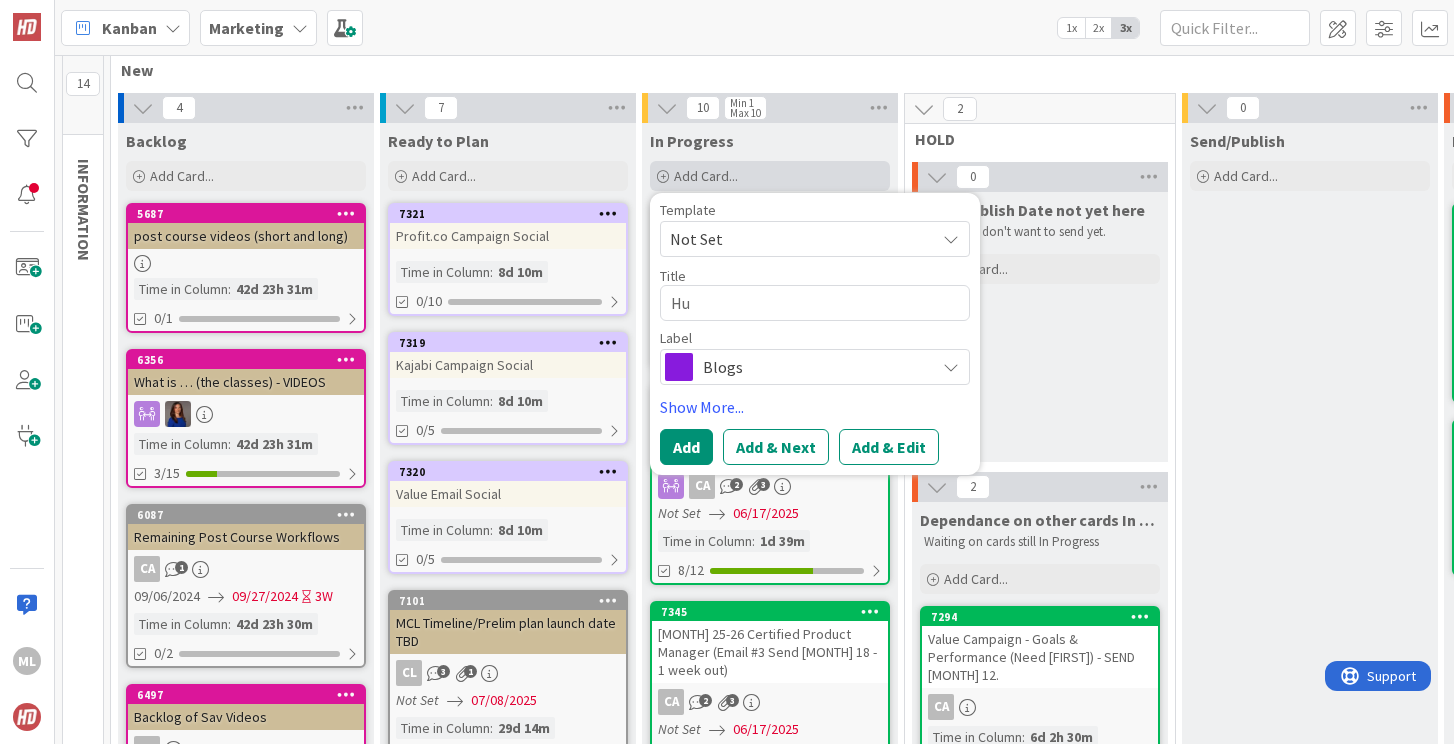 type on "x" 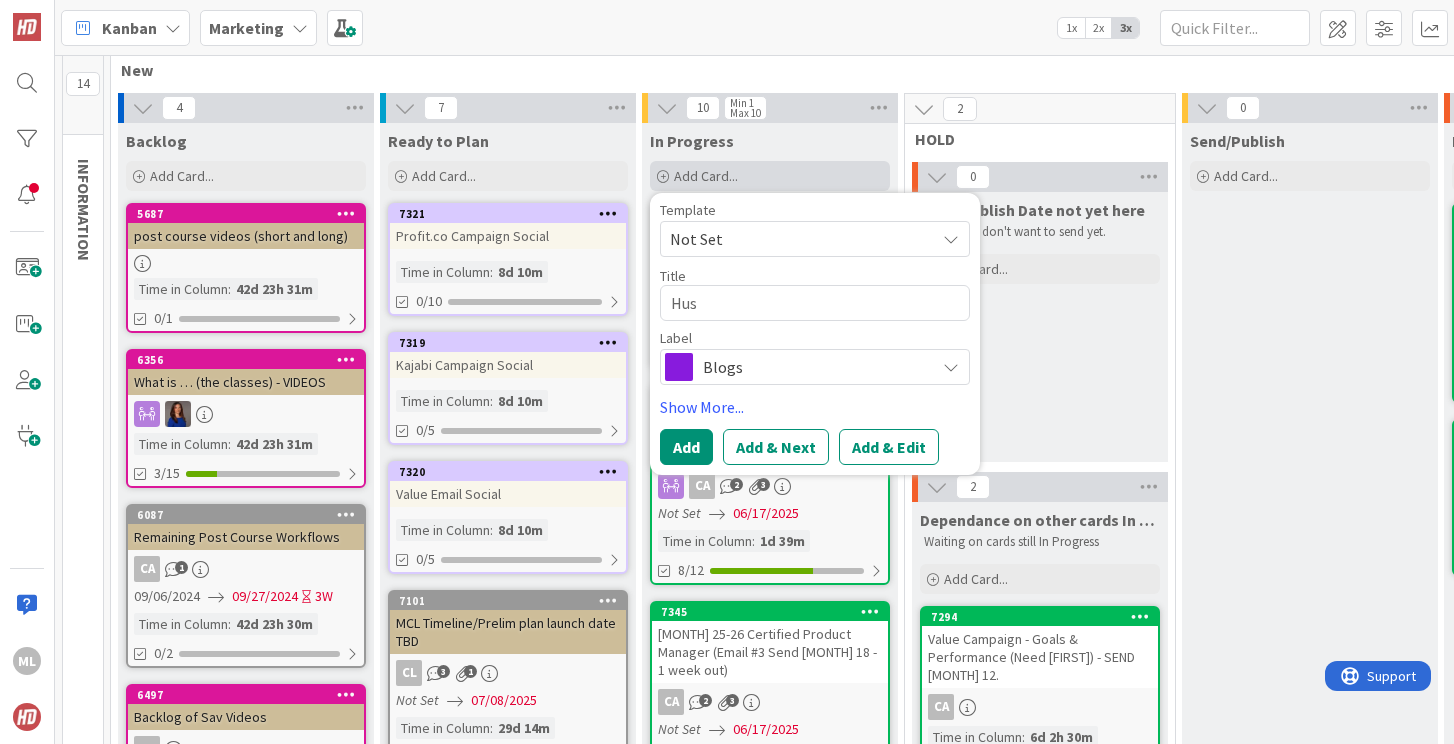 type on "x" 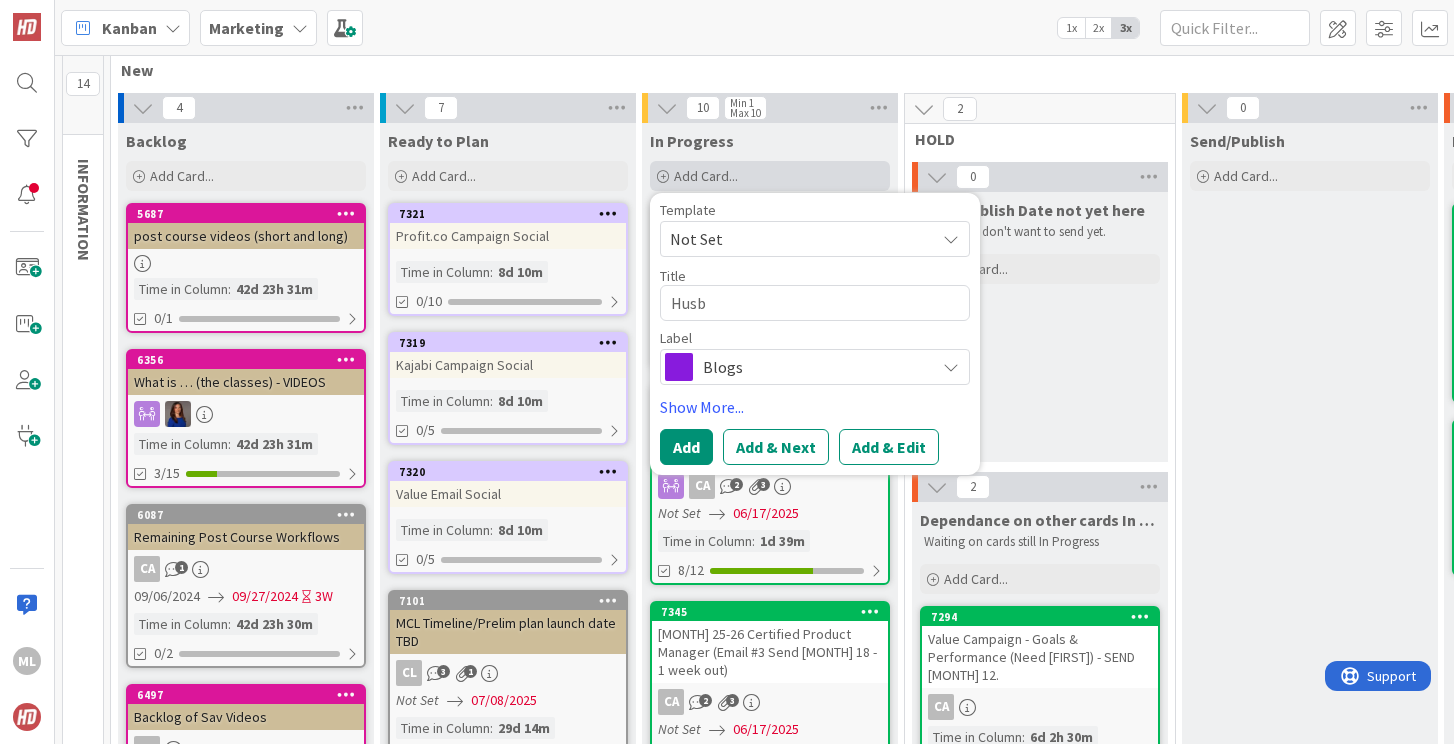 type on "x" 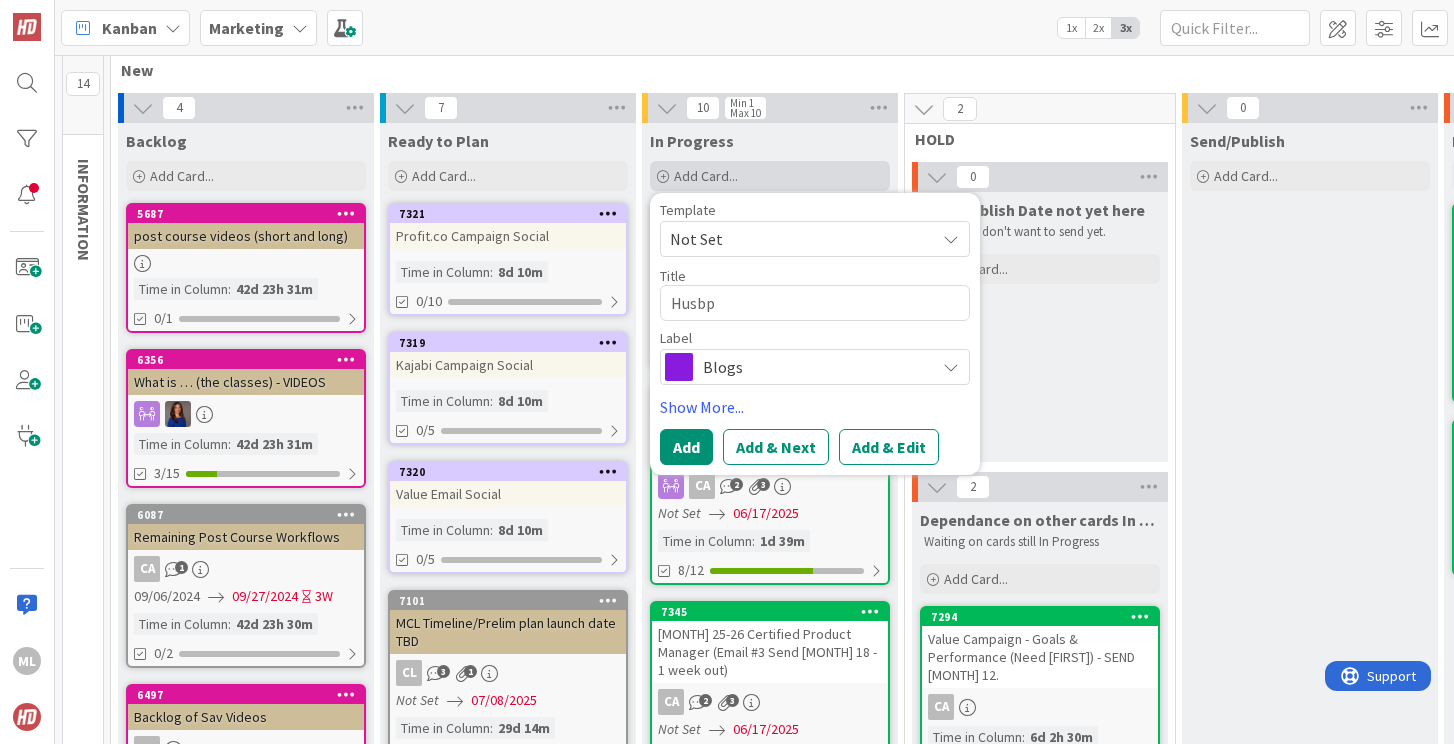 type on "Husbpo" 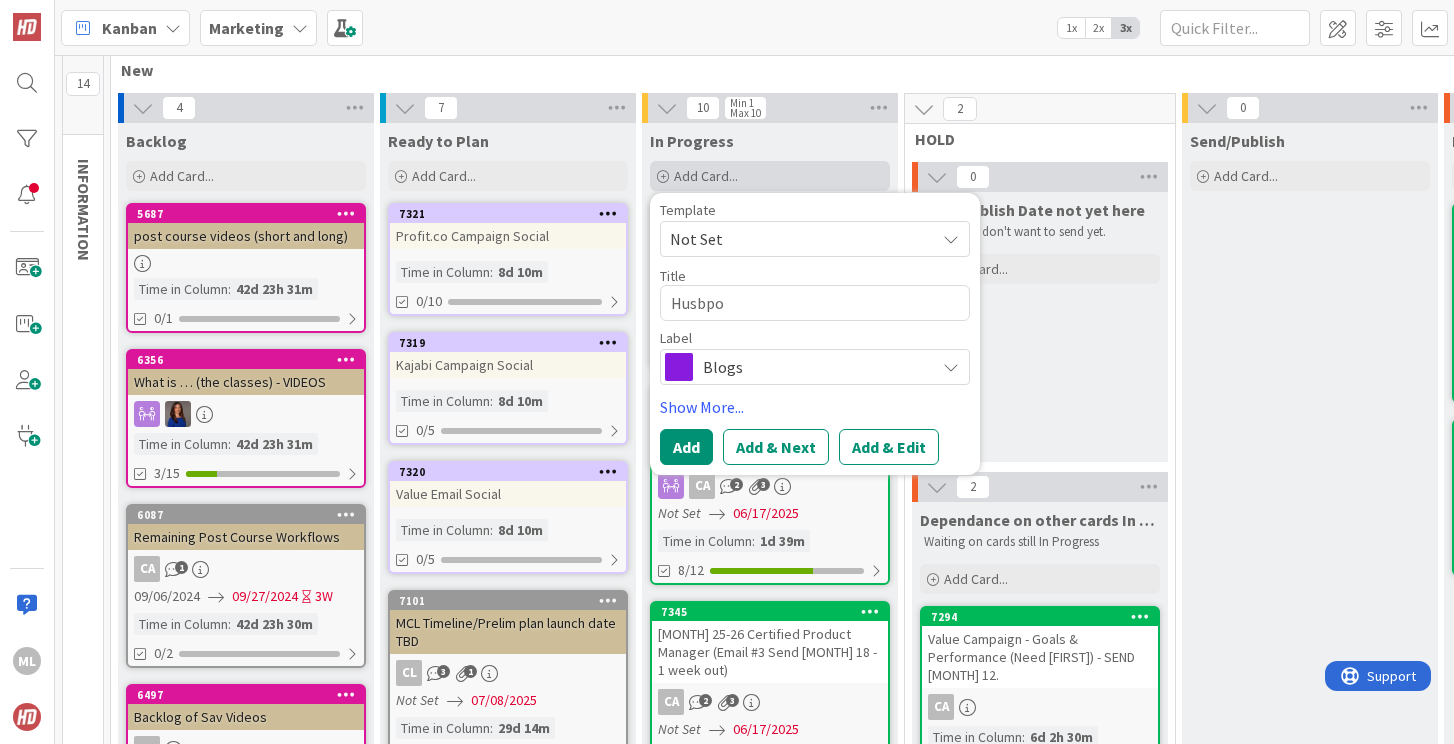 type on "x" 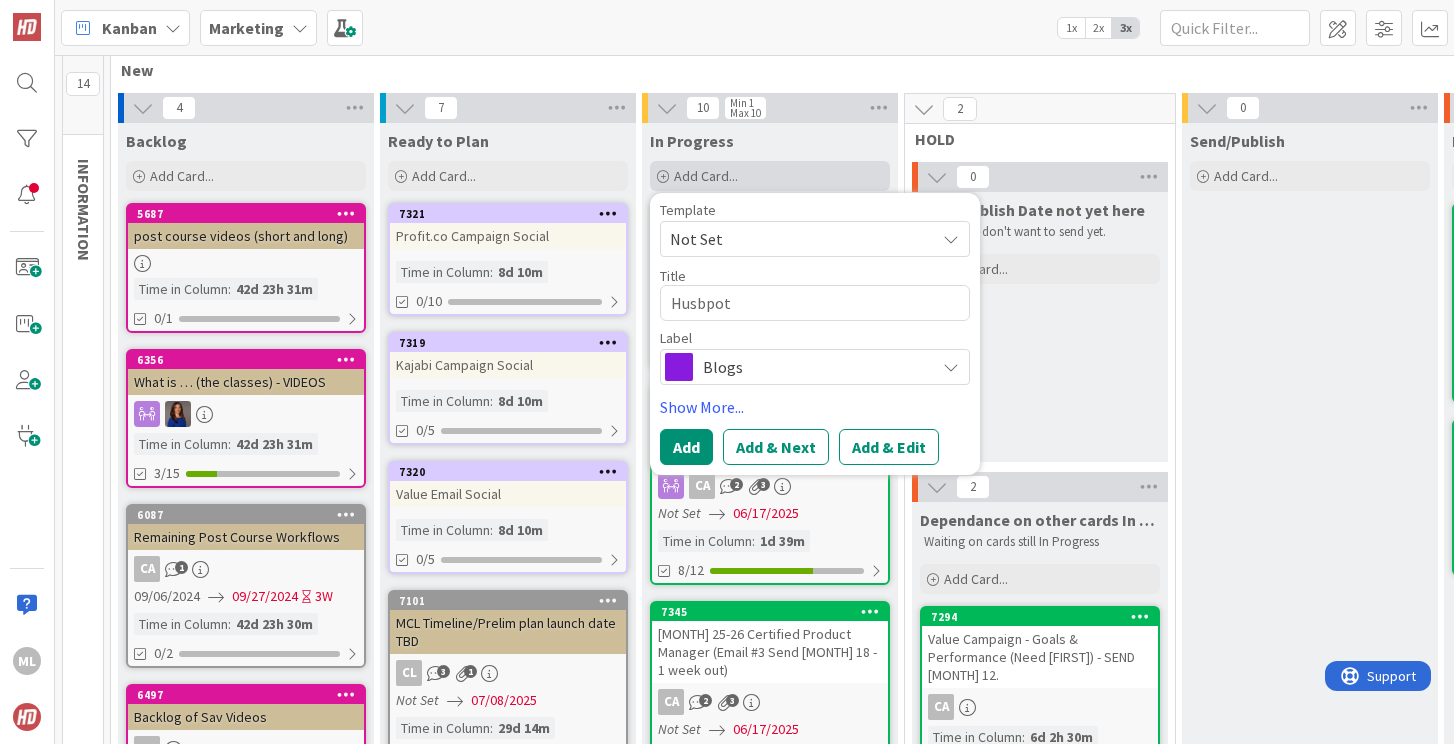 type on "x" 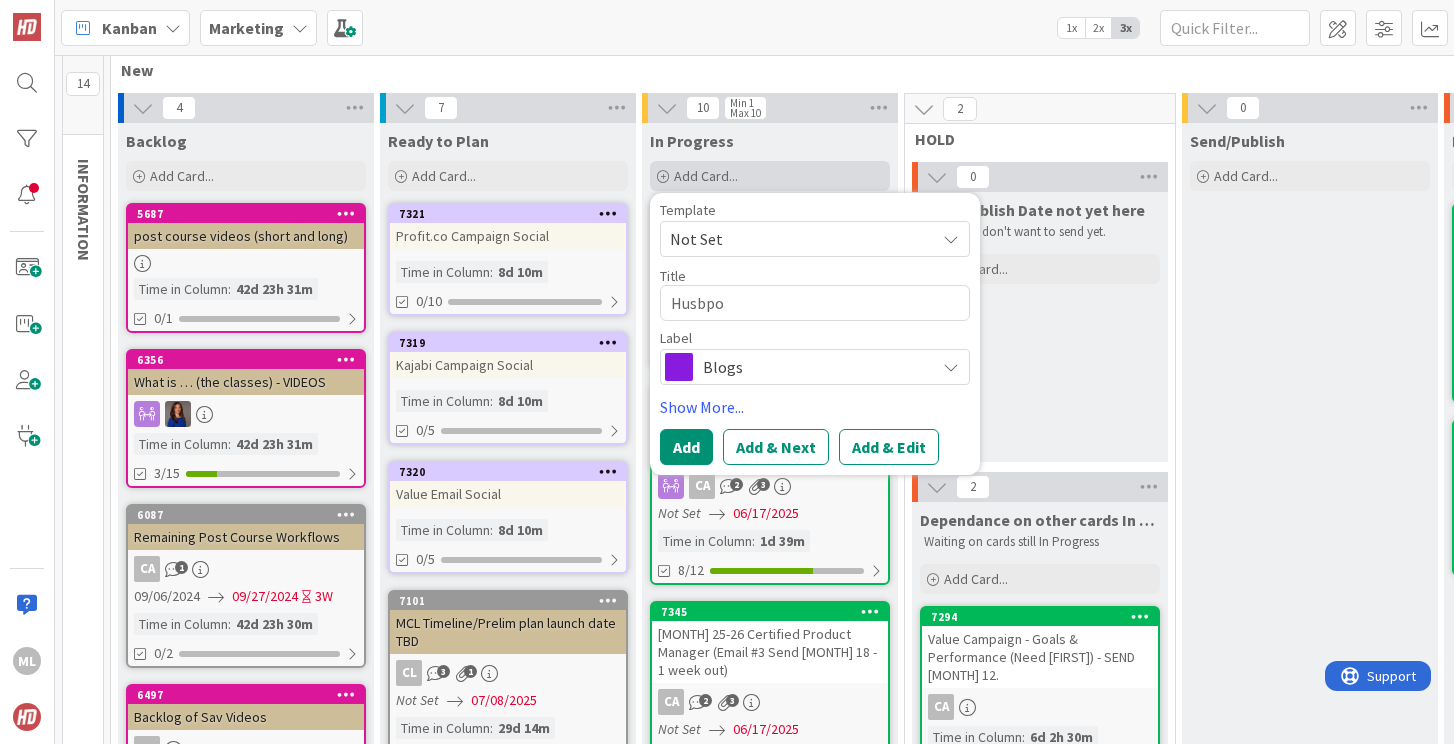 type on "x" 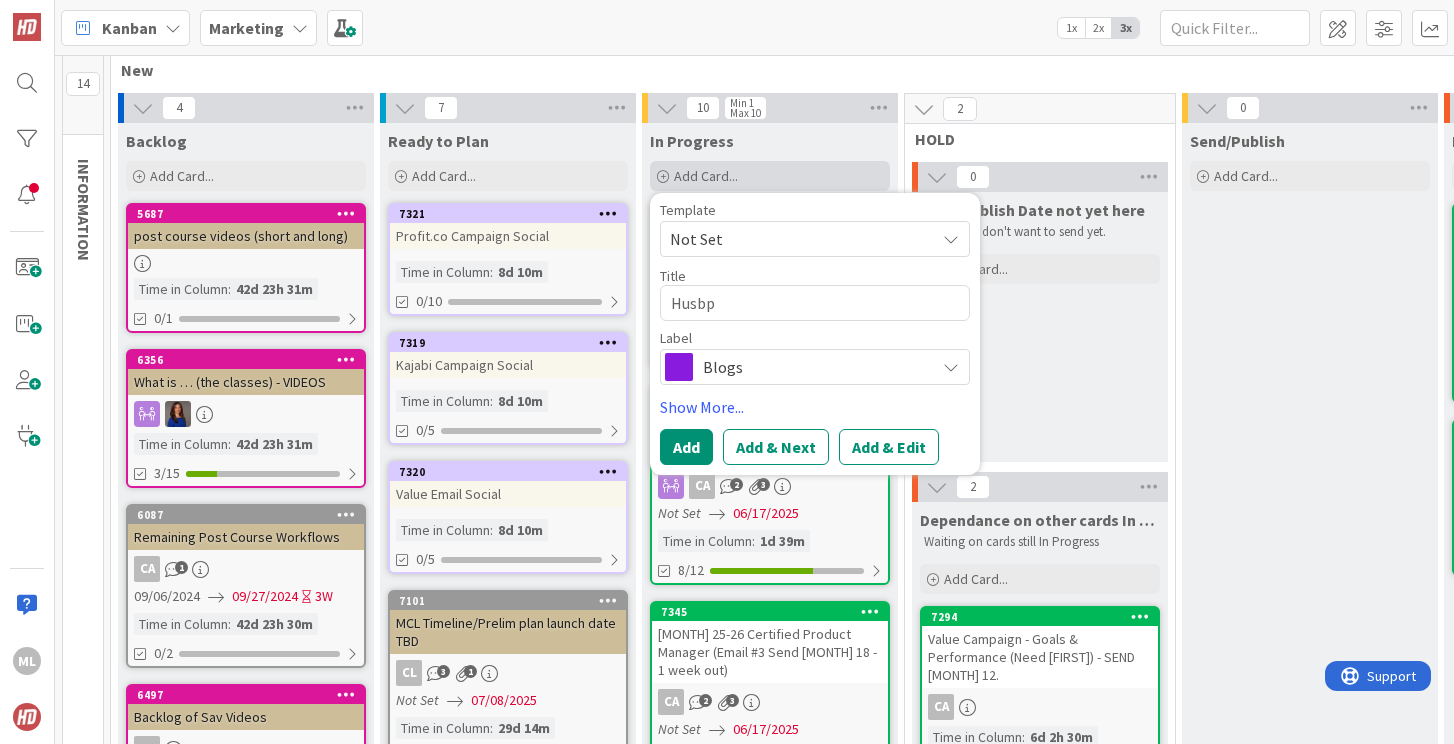 type on "x" 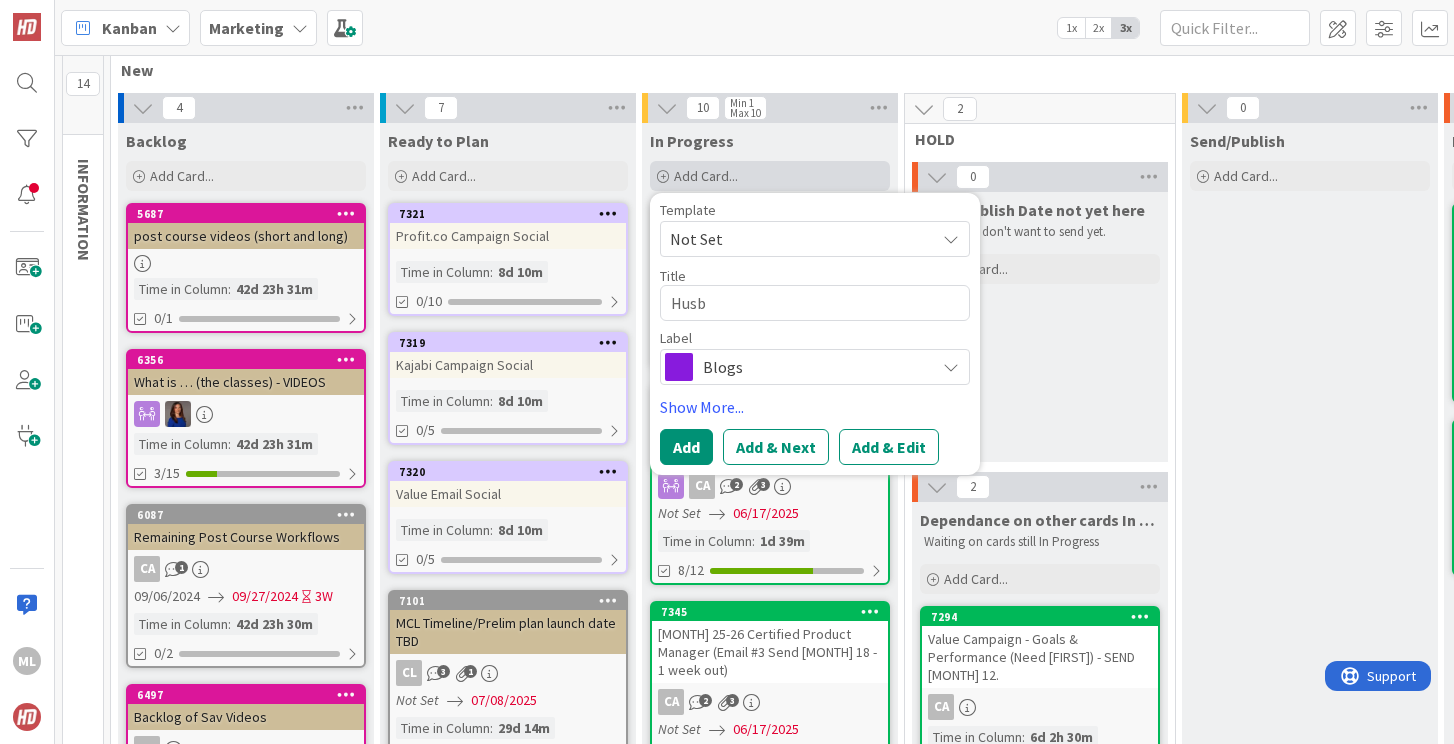 type on "x" 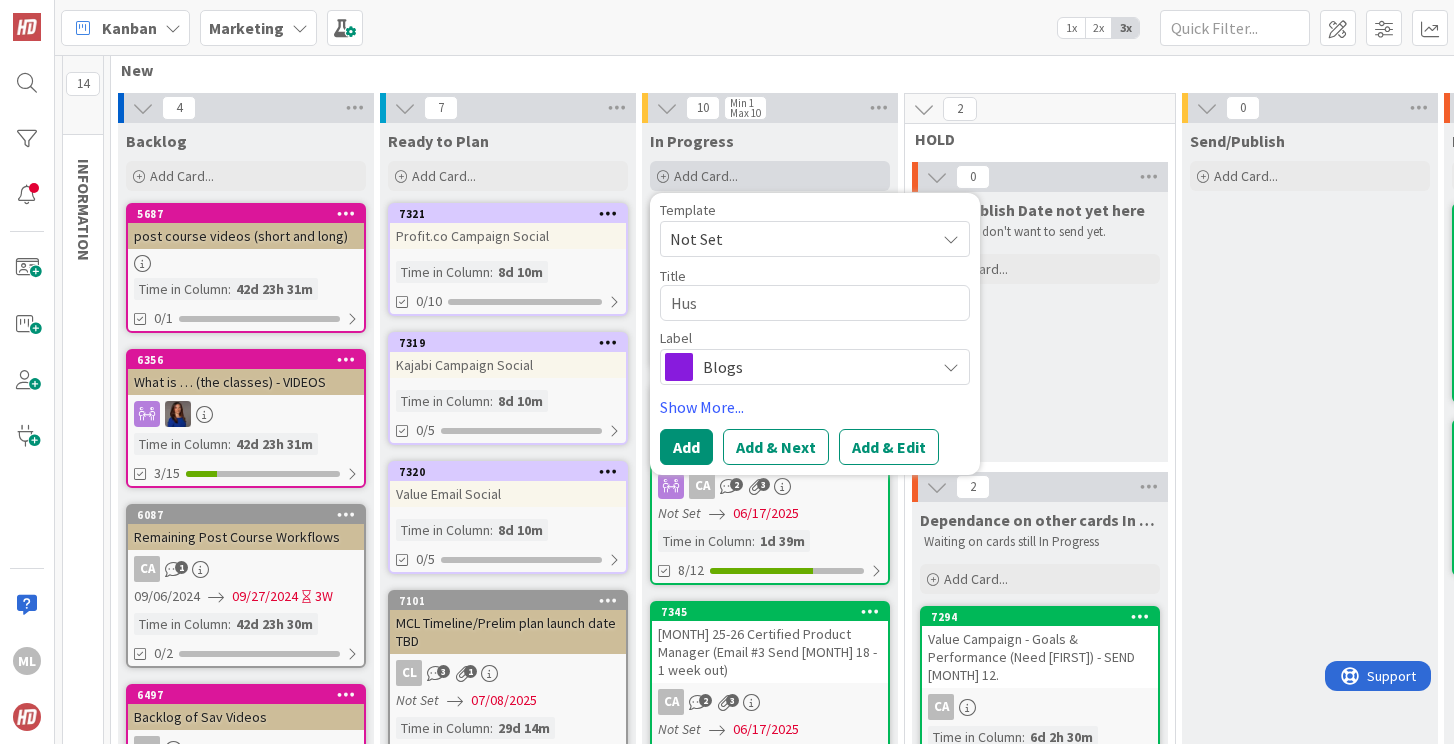 type on "x" 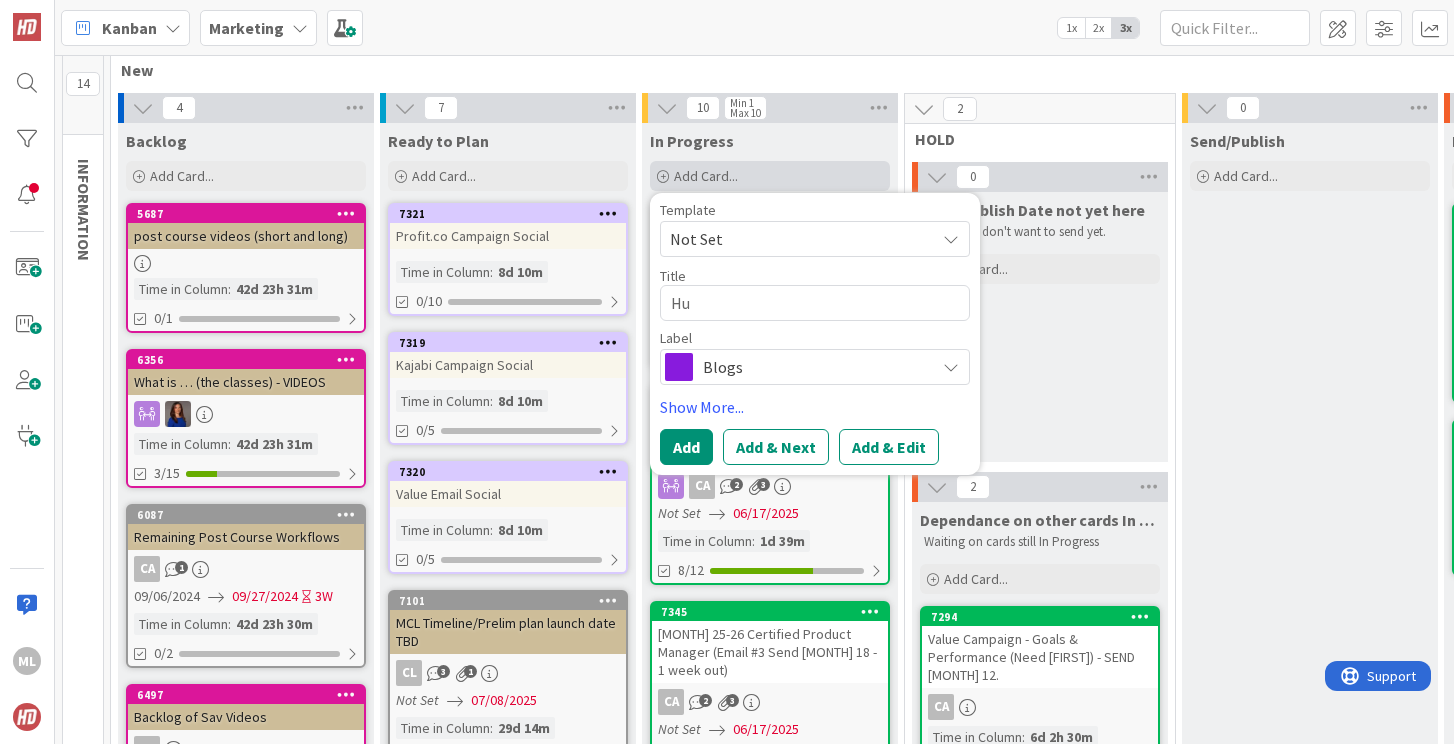 type on "x" 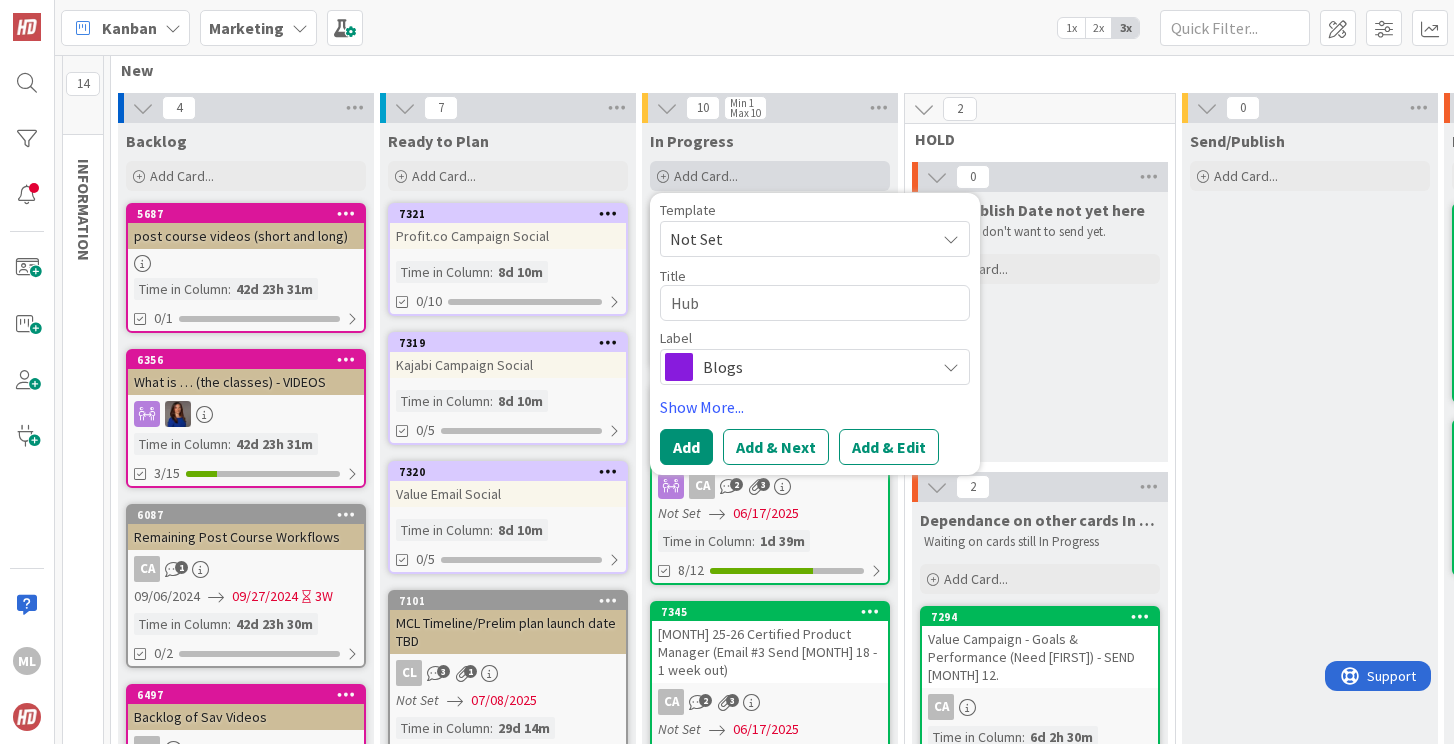 type on "x" 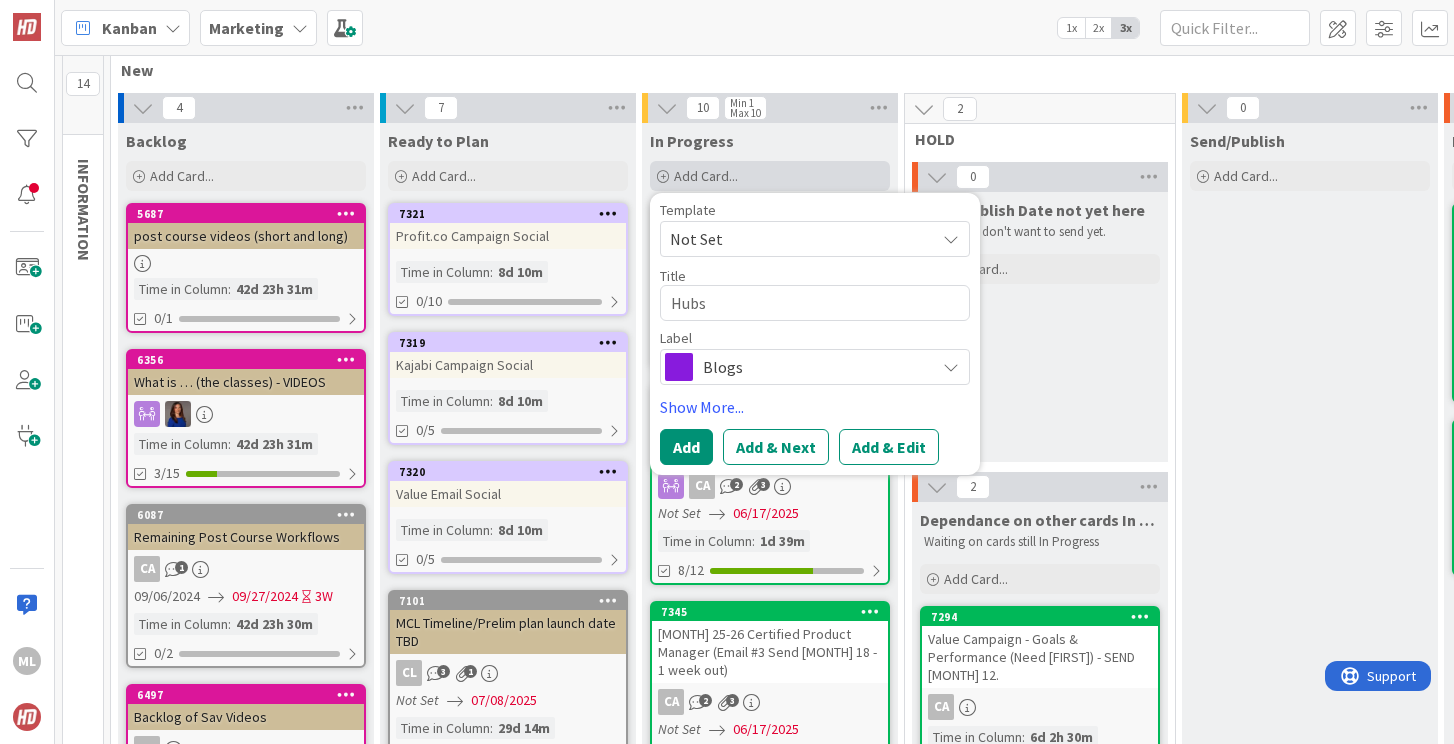 type on "x" 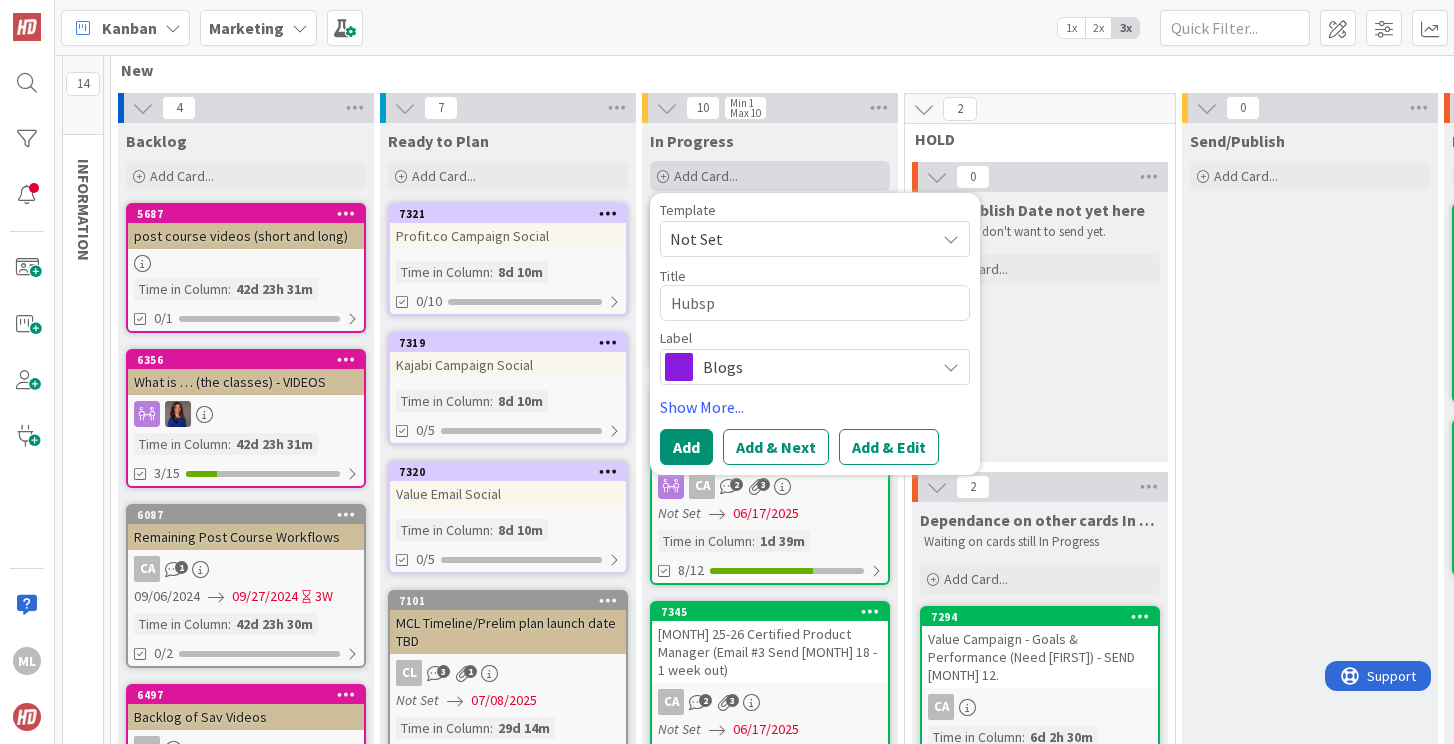 type on "x" 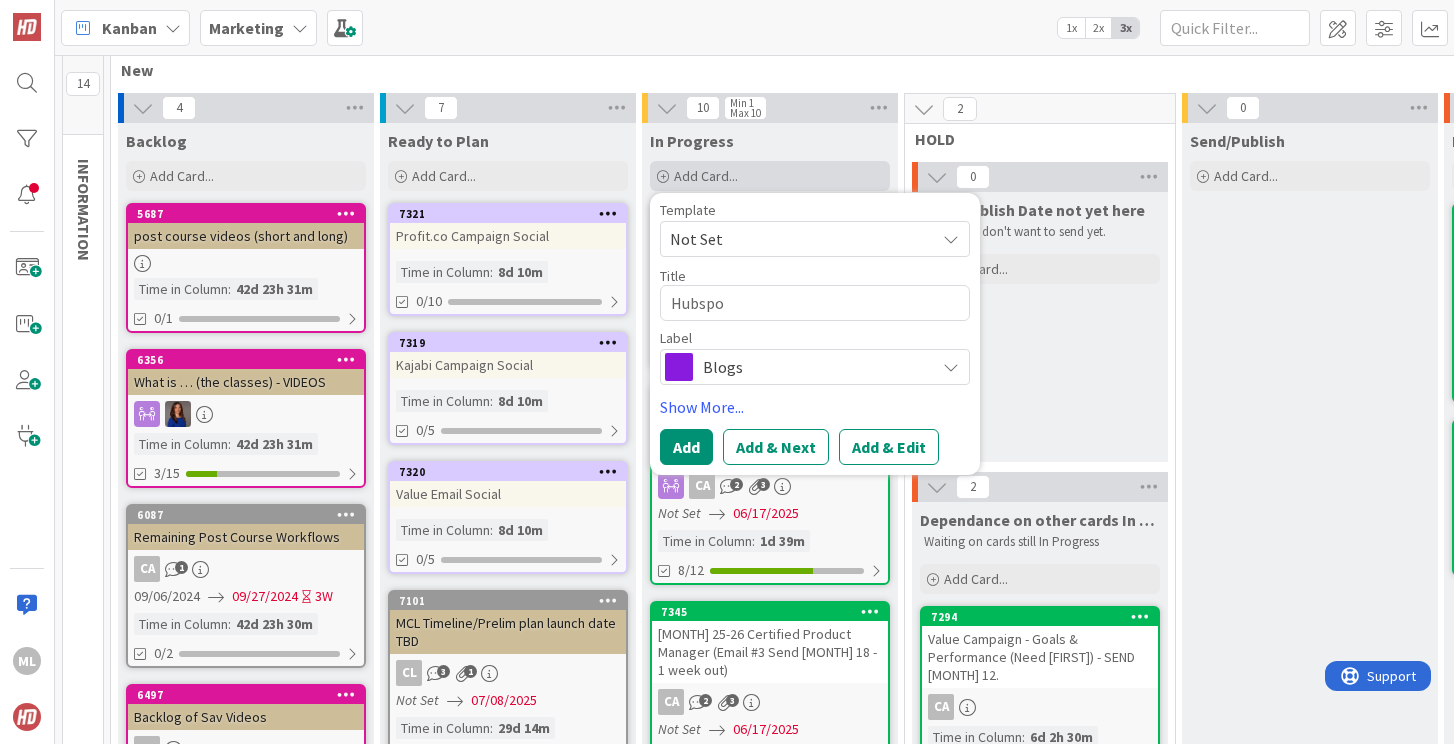 type on "x" 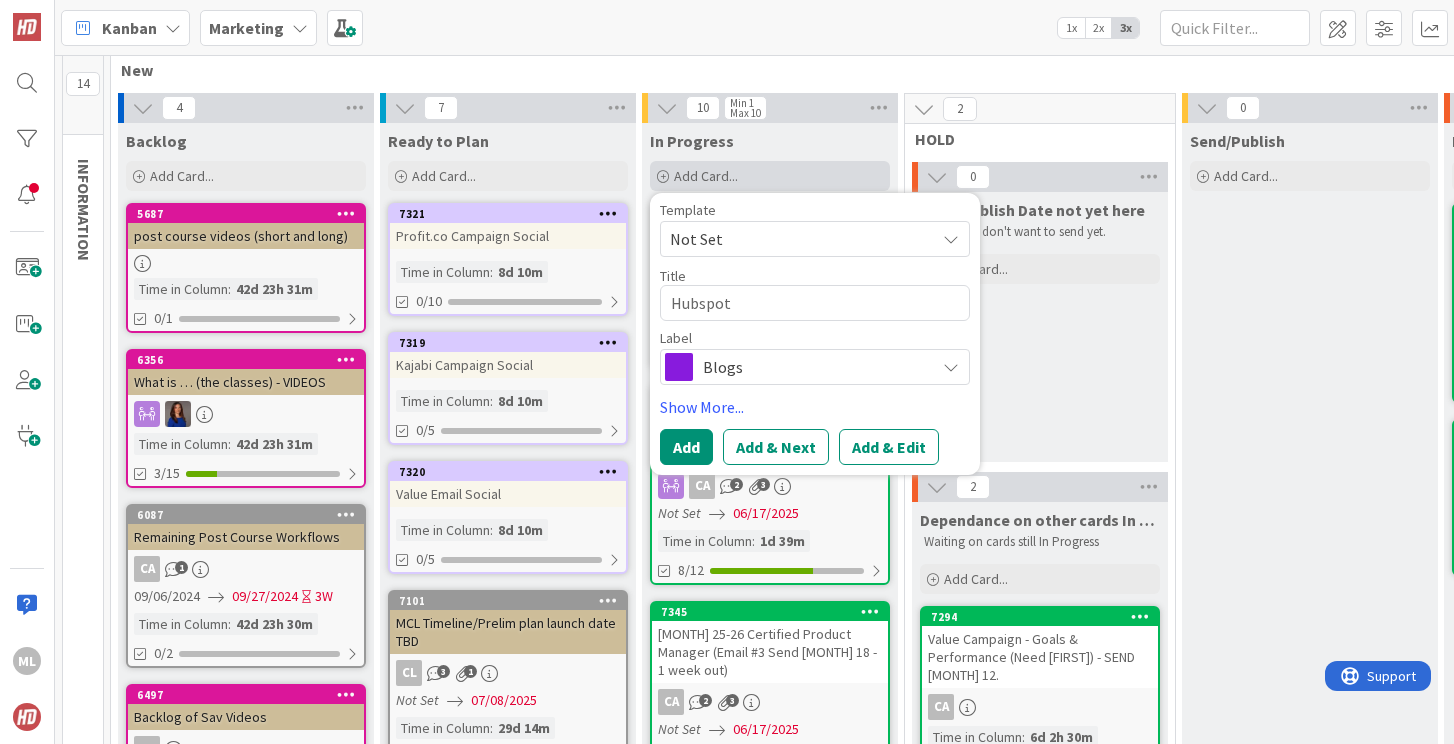 type on "x" 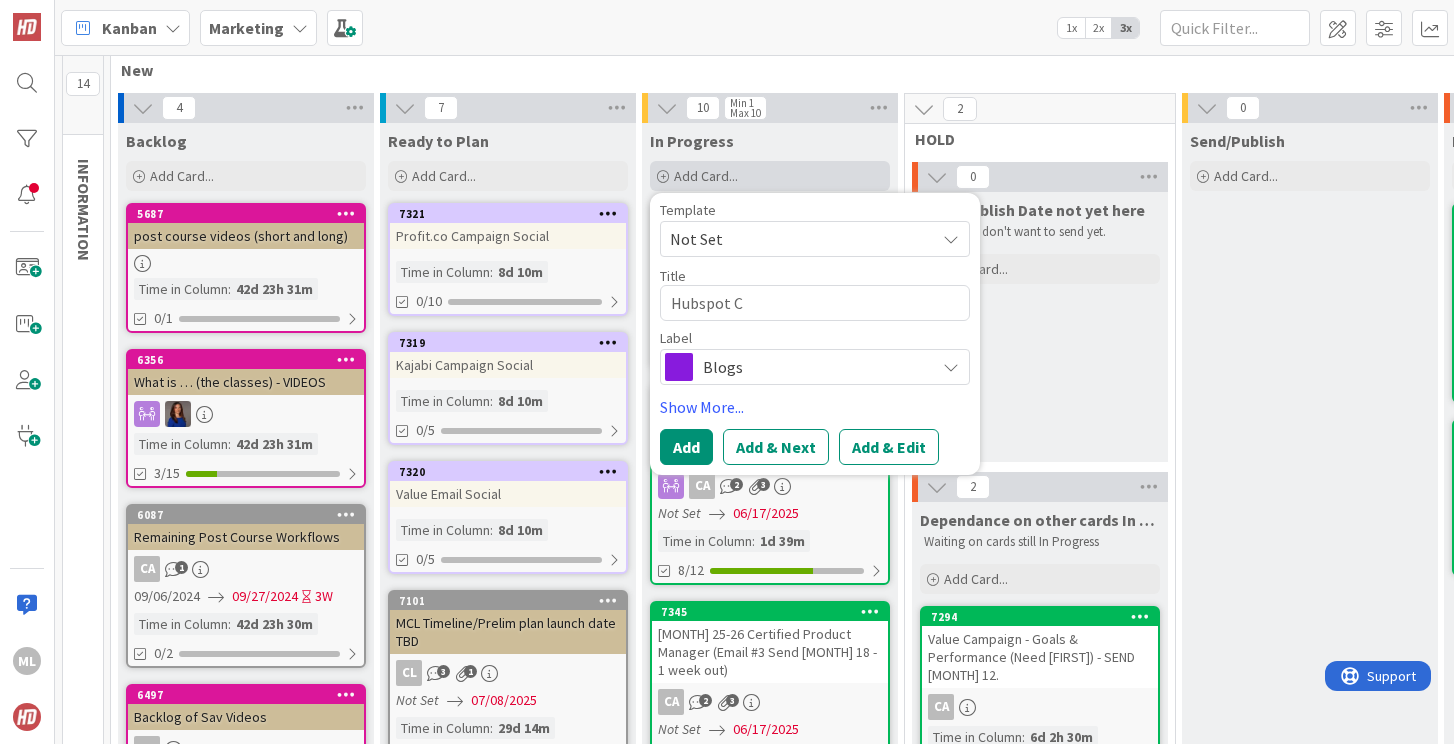 type on "x" 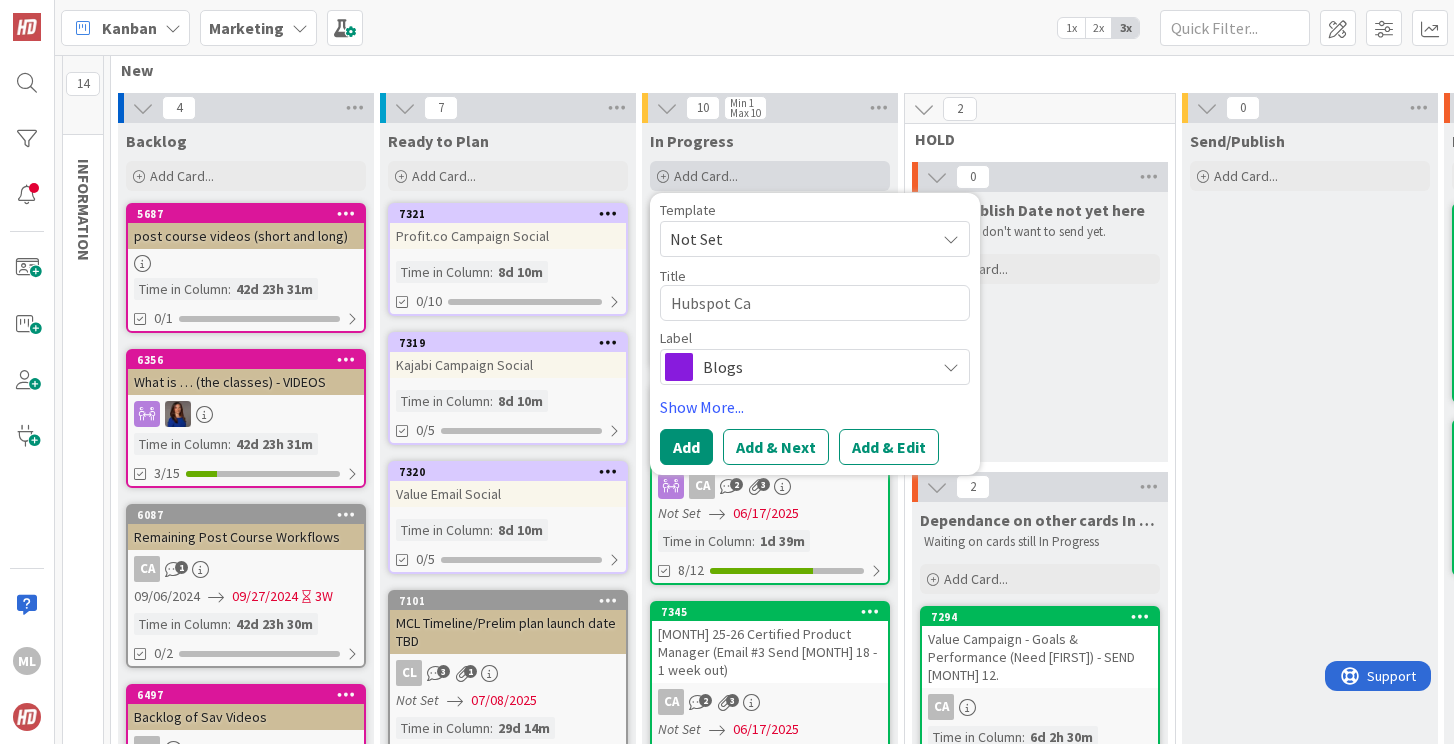 type on "x" 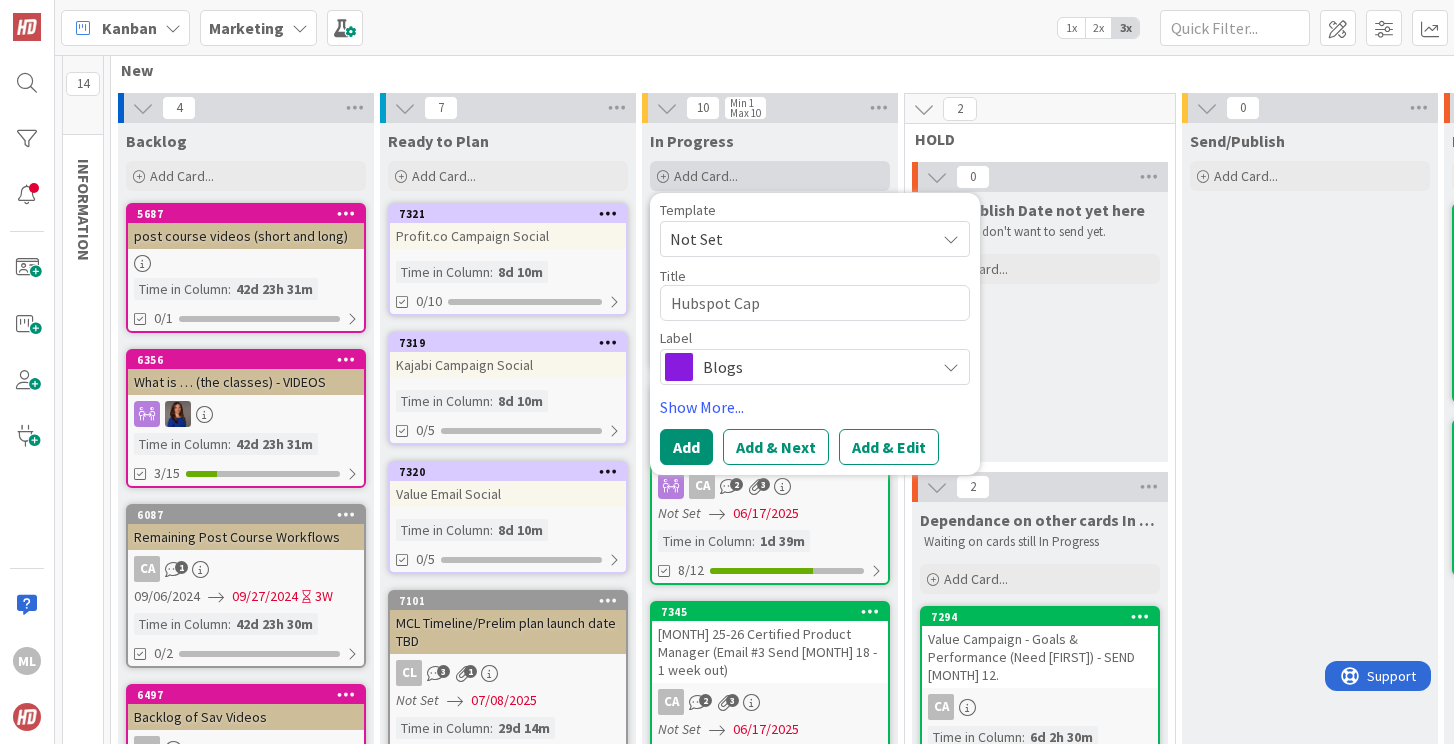 type on "x" 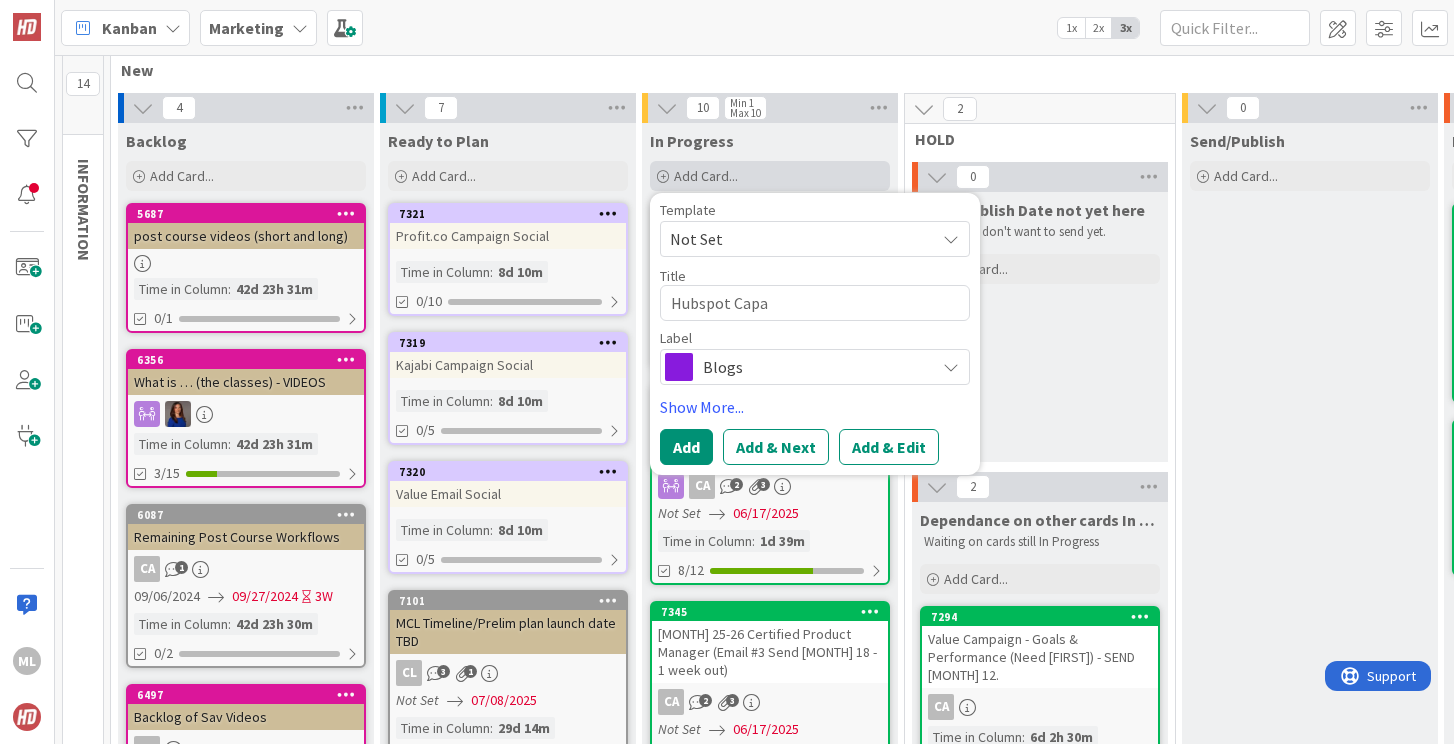 type on "x" 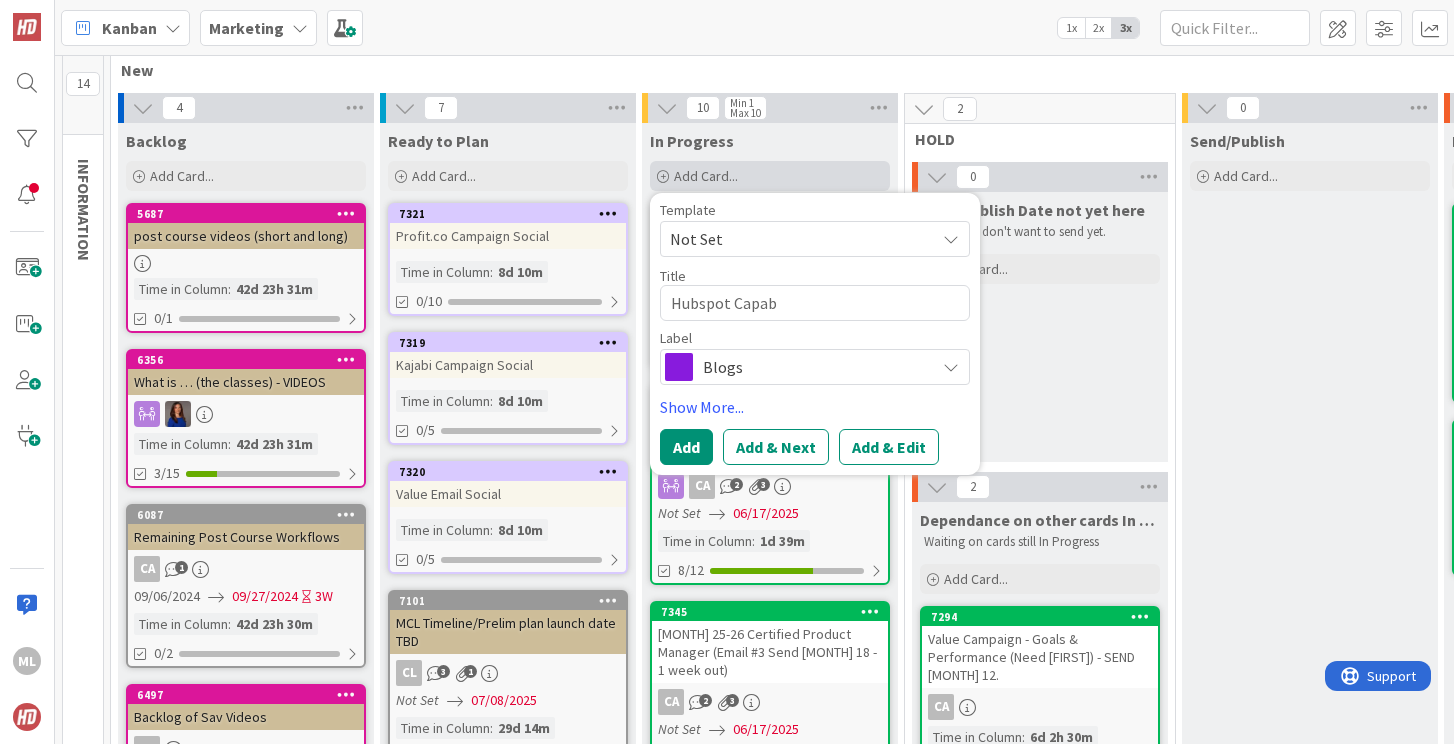 type on "x" 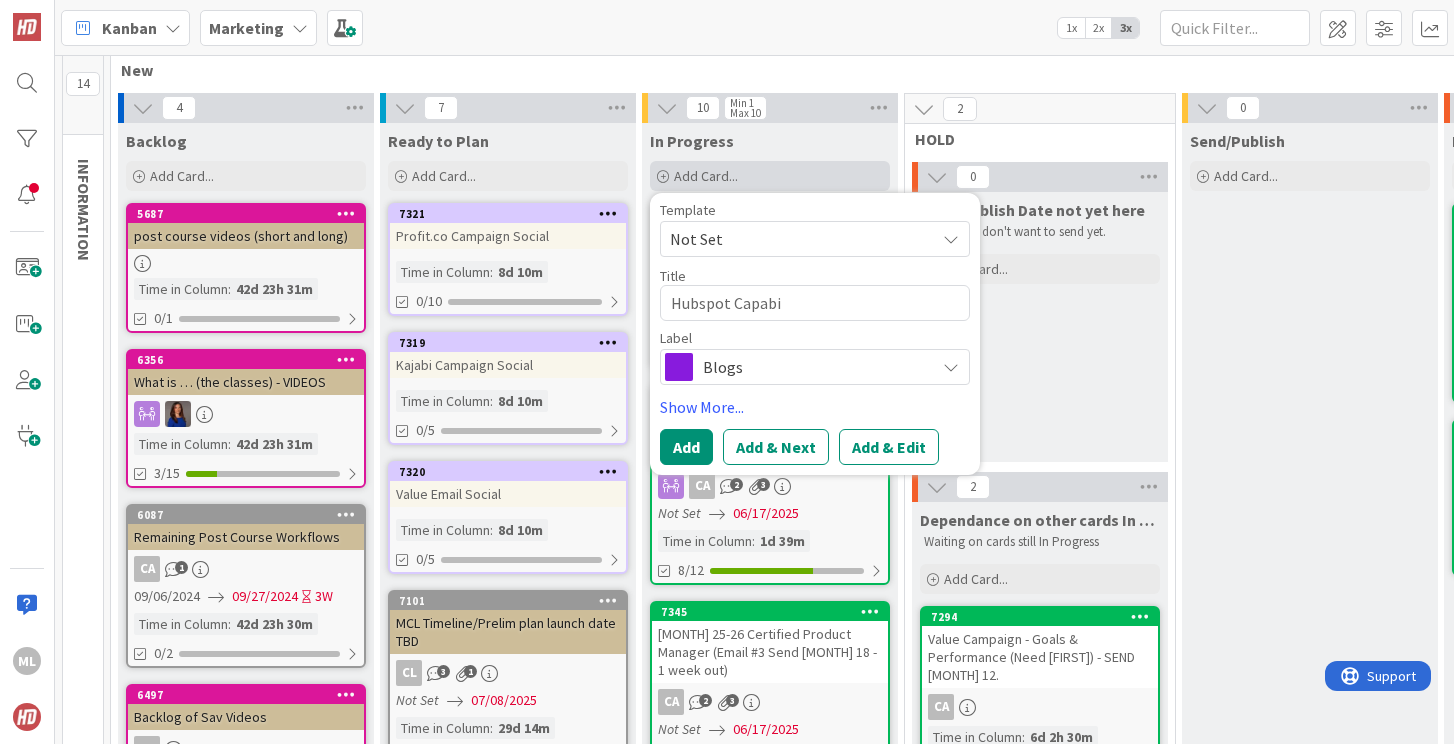 type on "x" 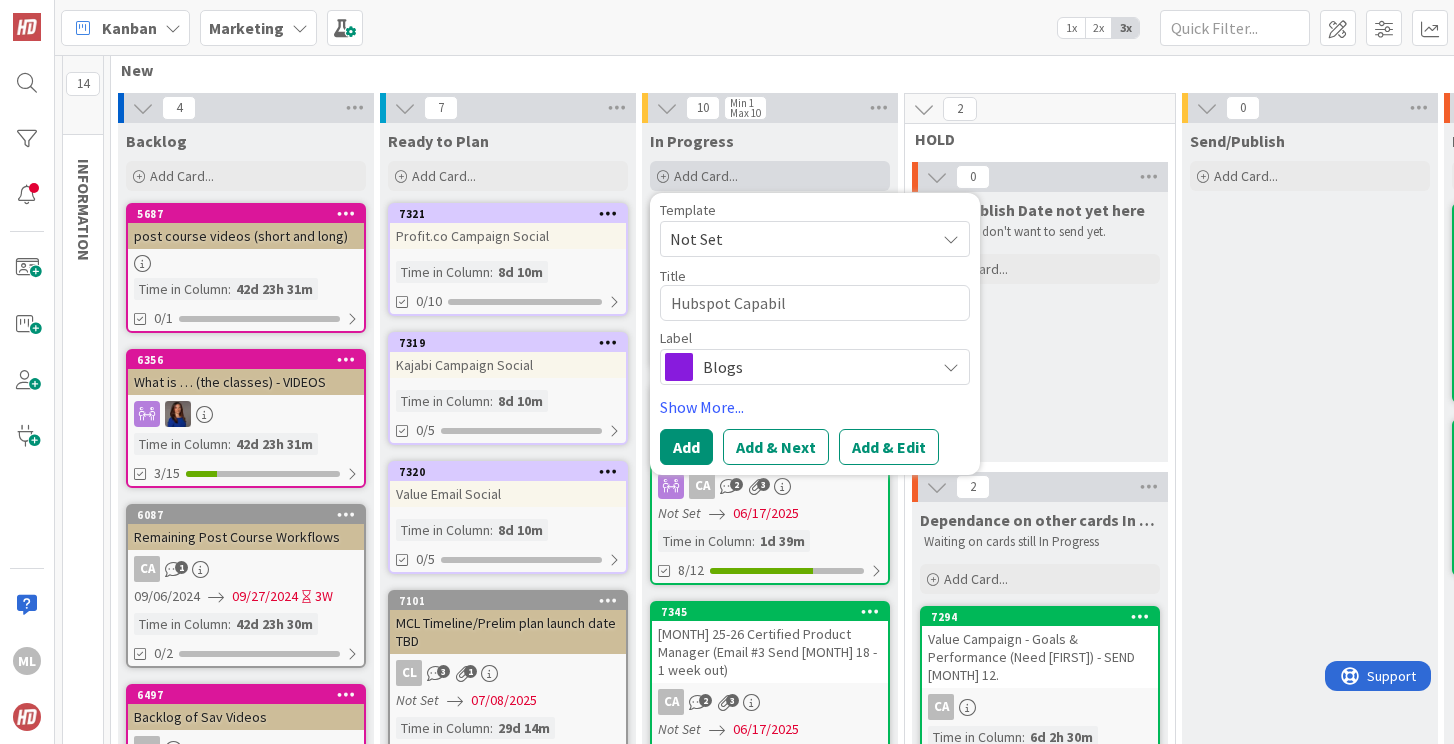 type on "x" 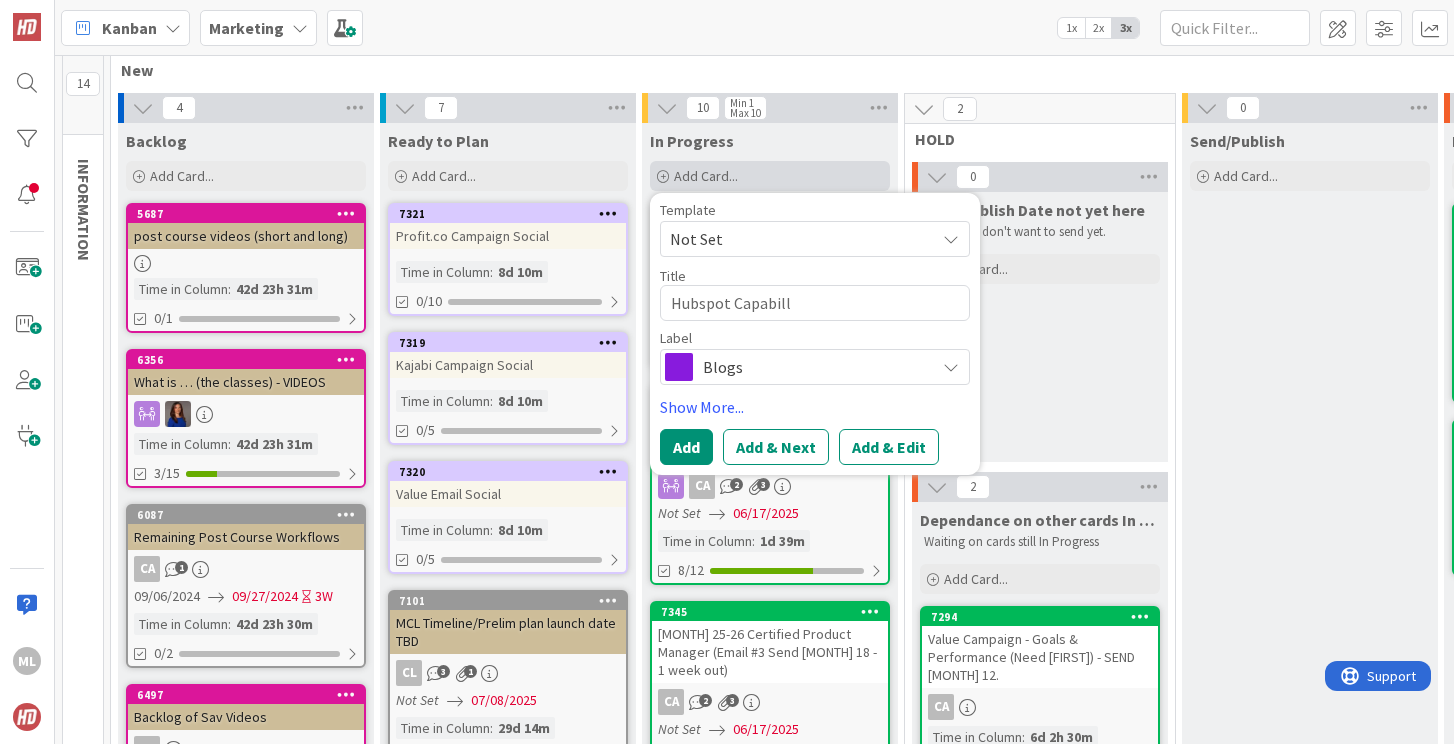 type on "x" 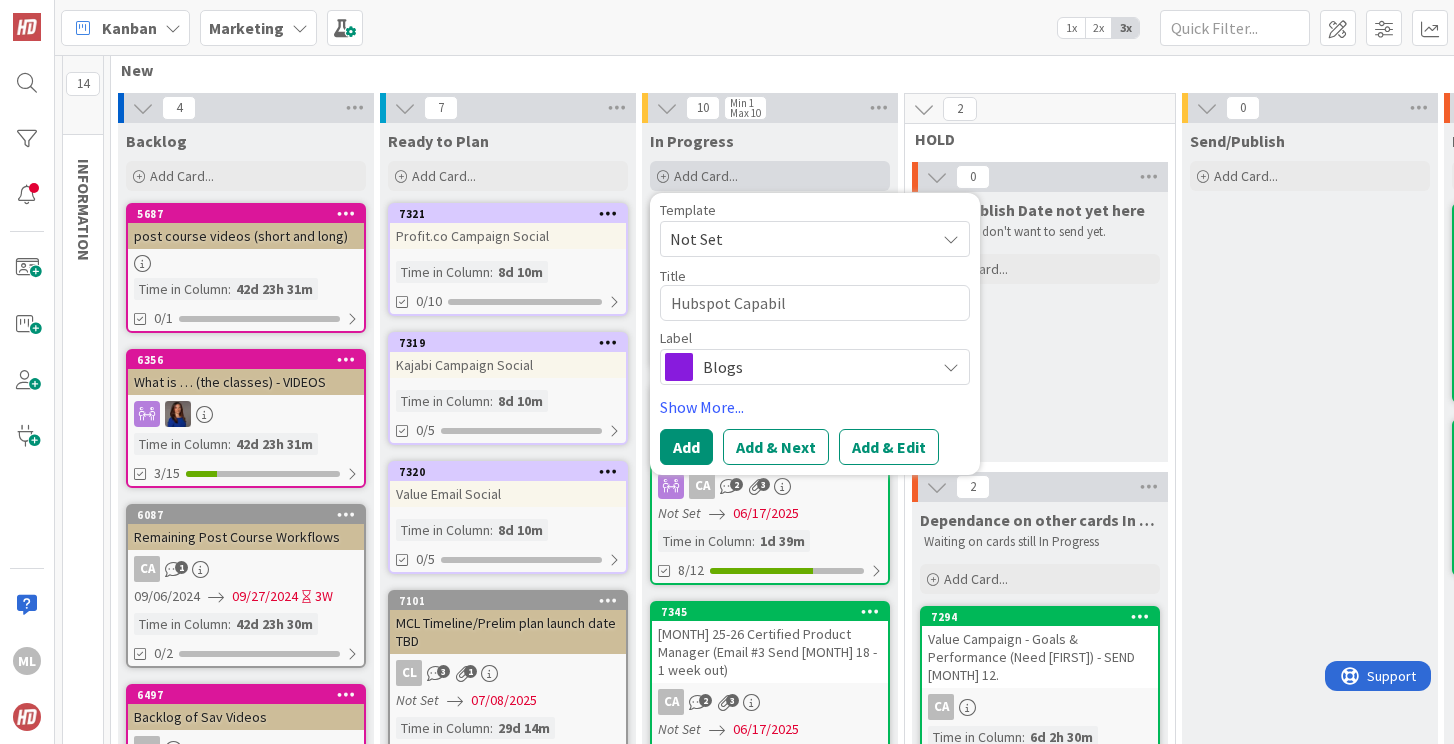 type on "x" 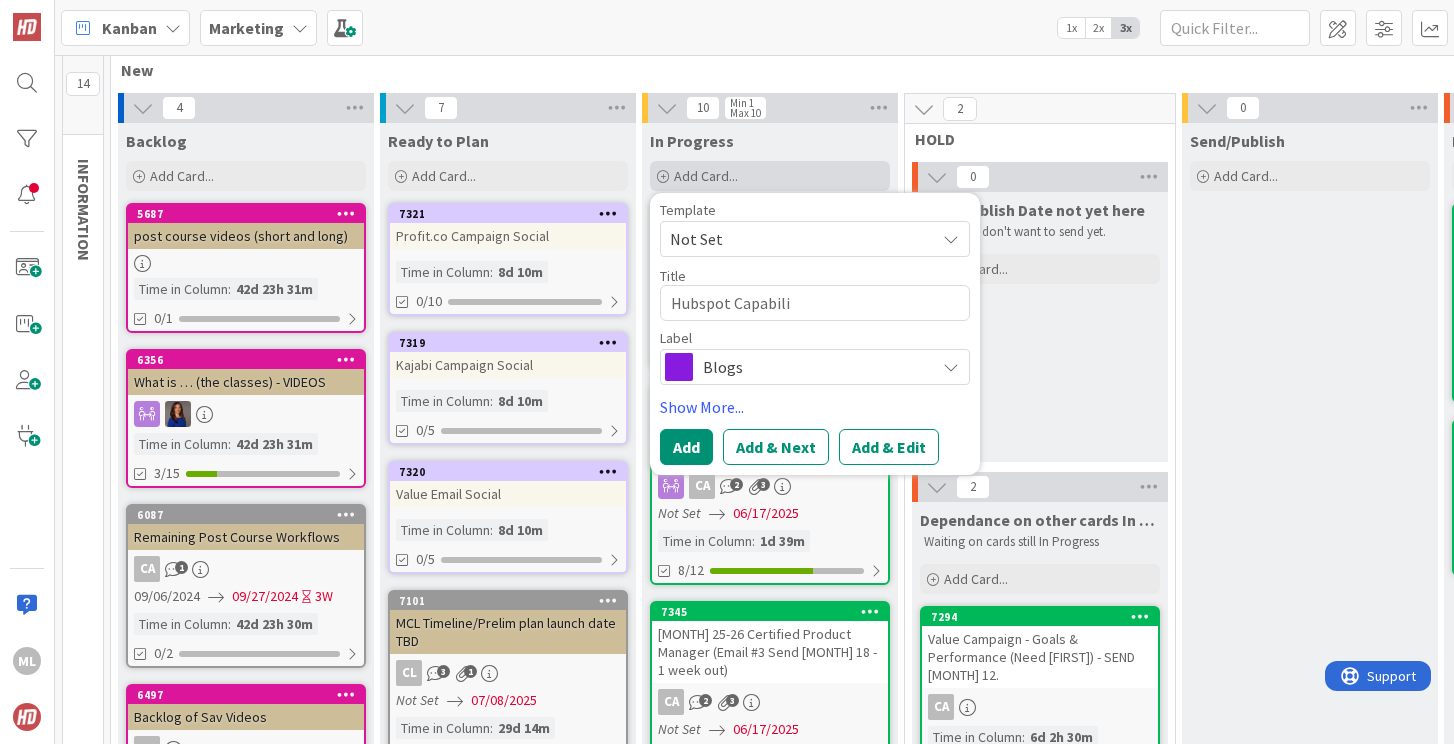 type on "x" 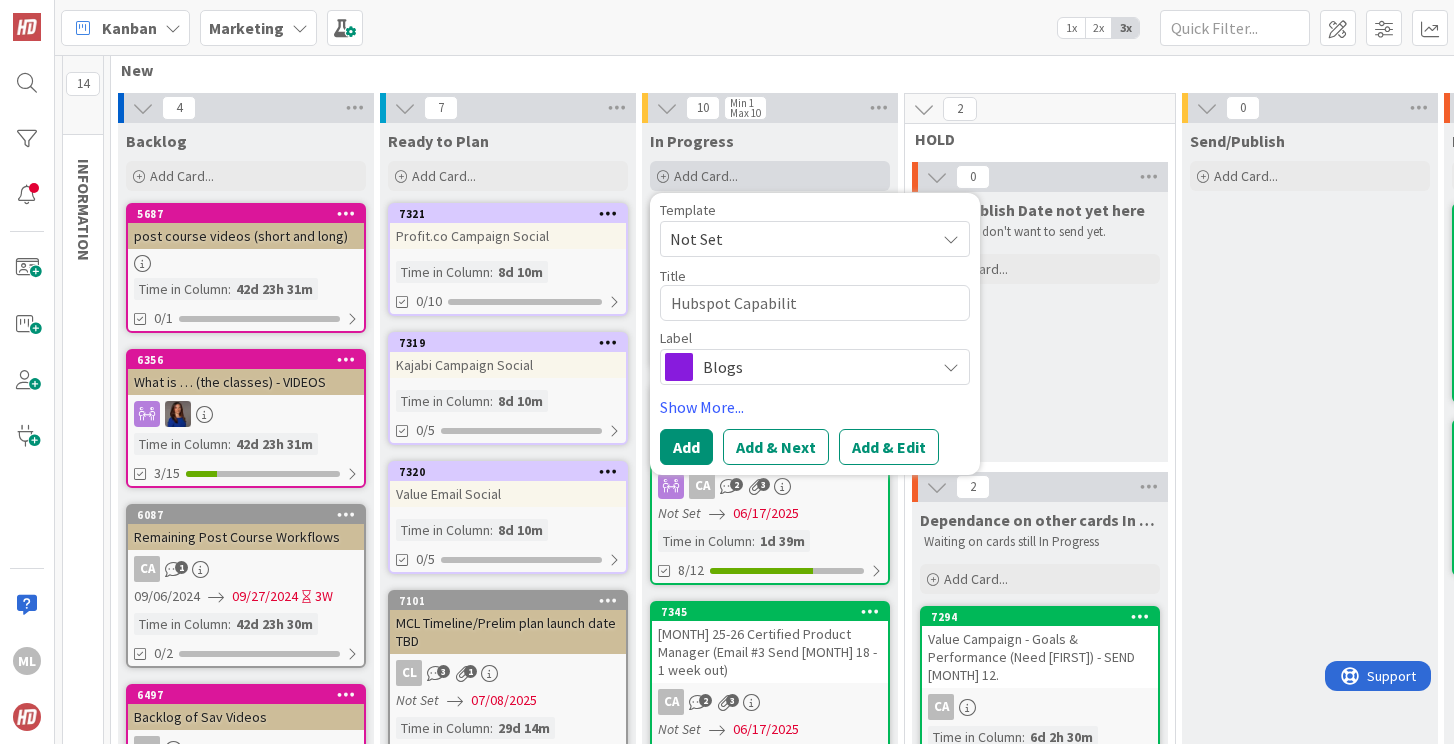 type on "x" 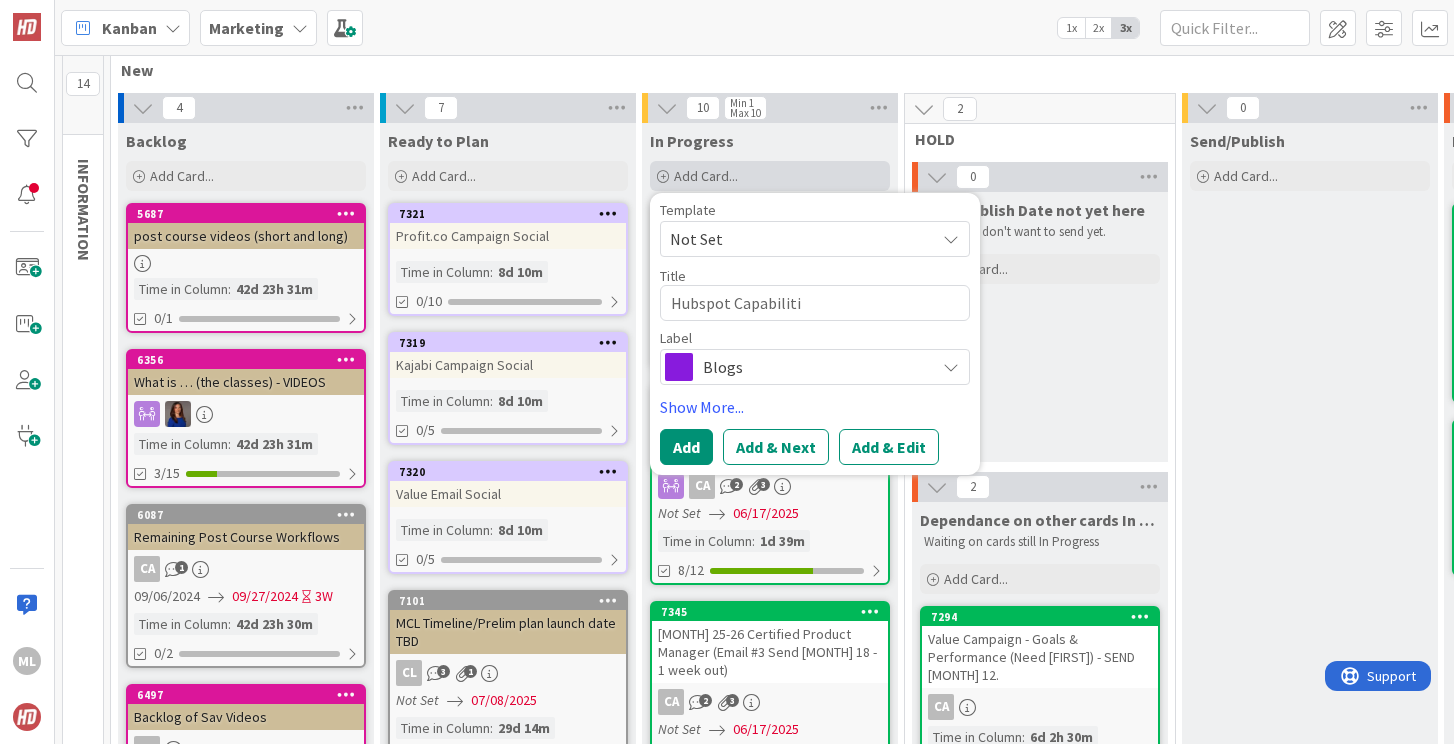 type on "x" 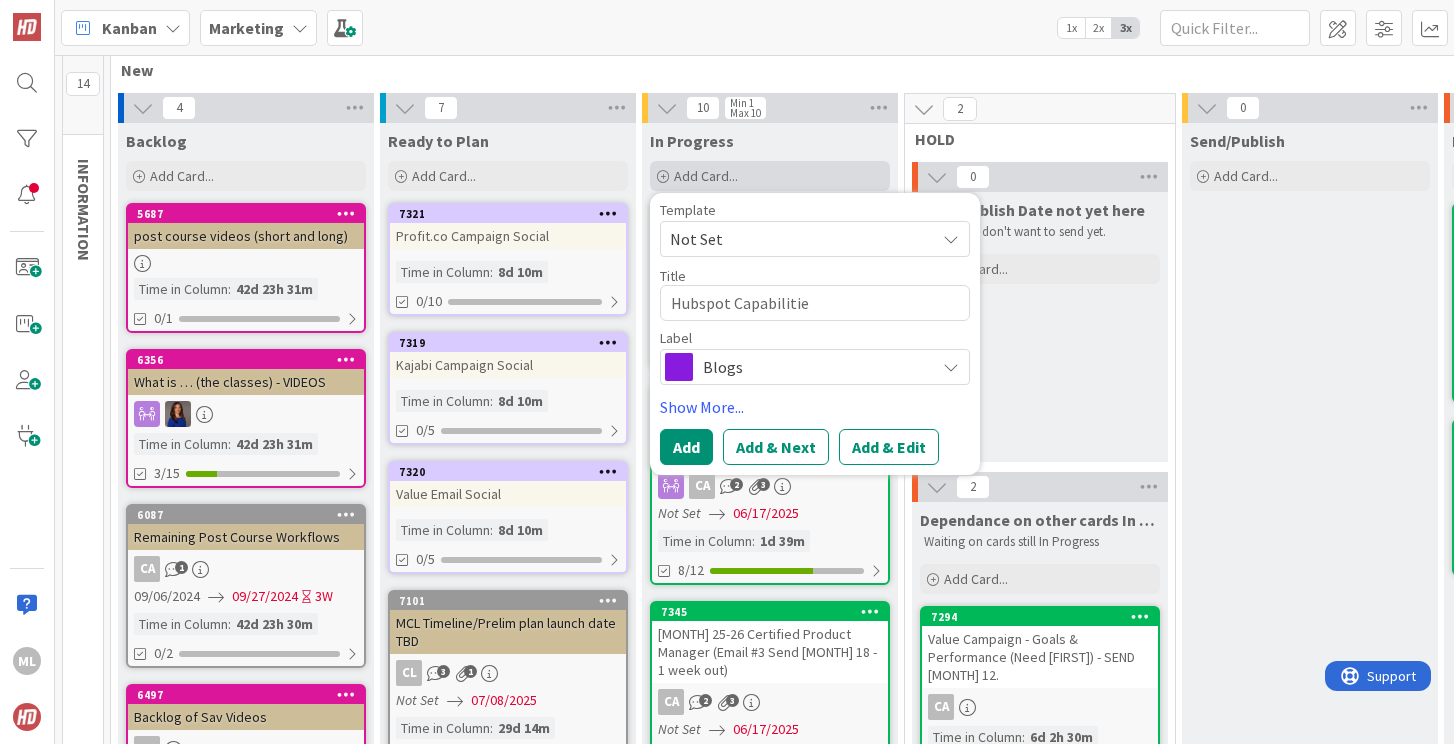 type on "x" 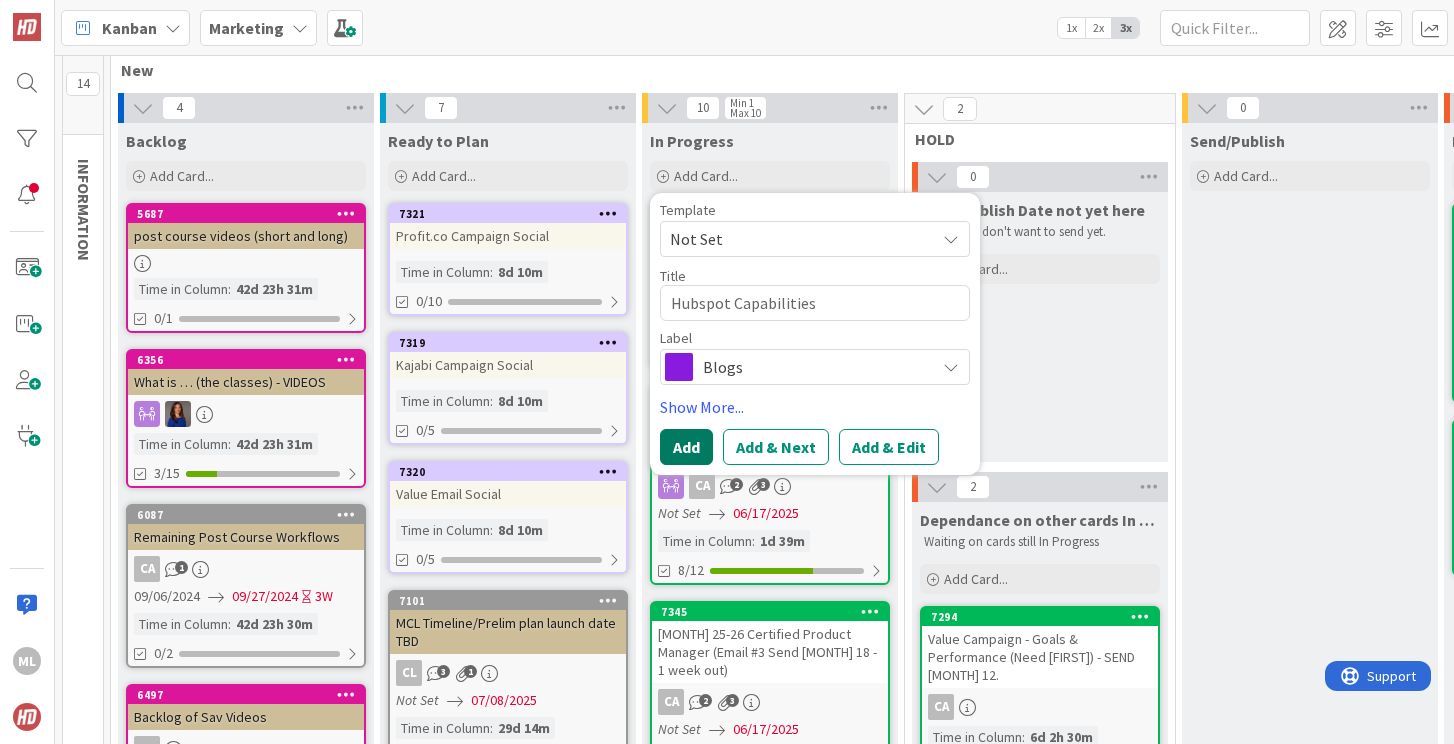 click on "Add" at bounding box center (686, 447) 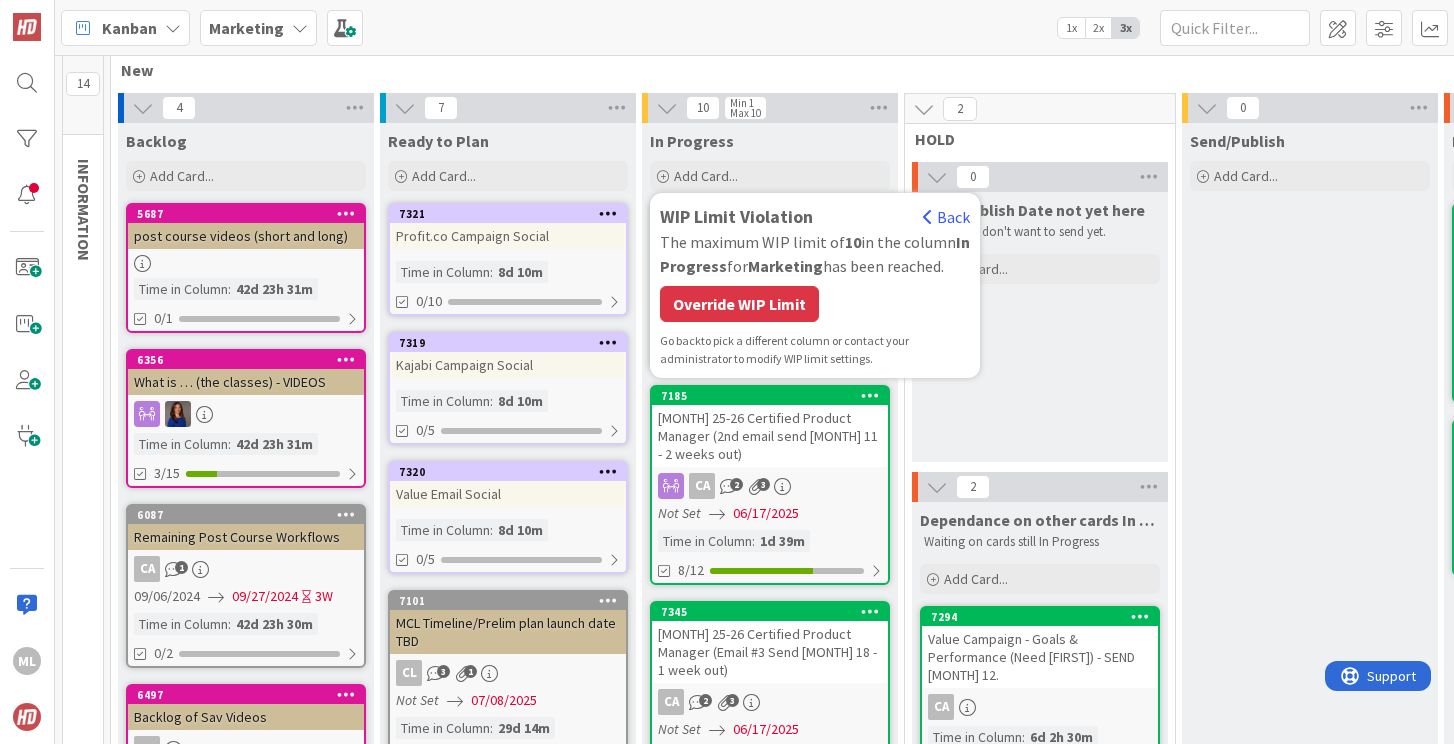 type on "x" 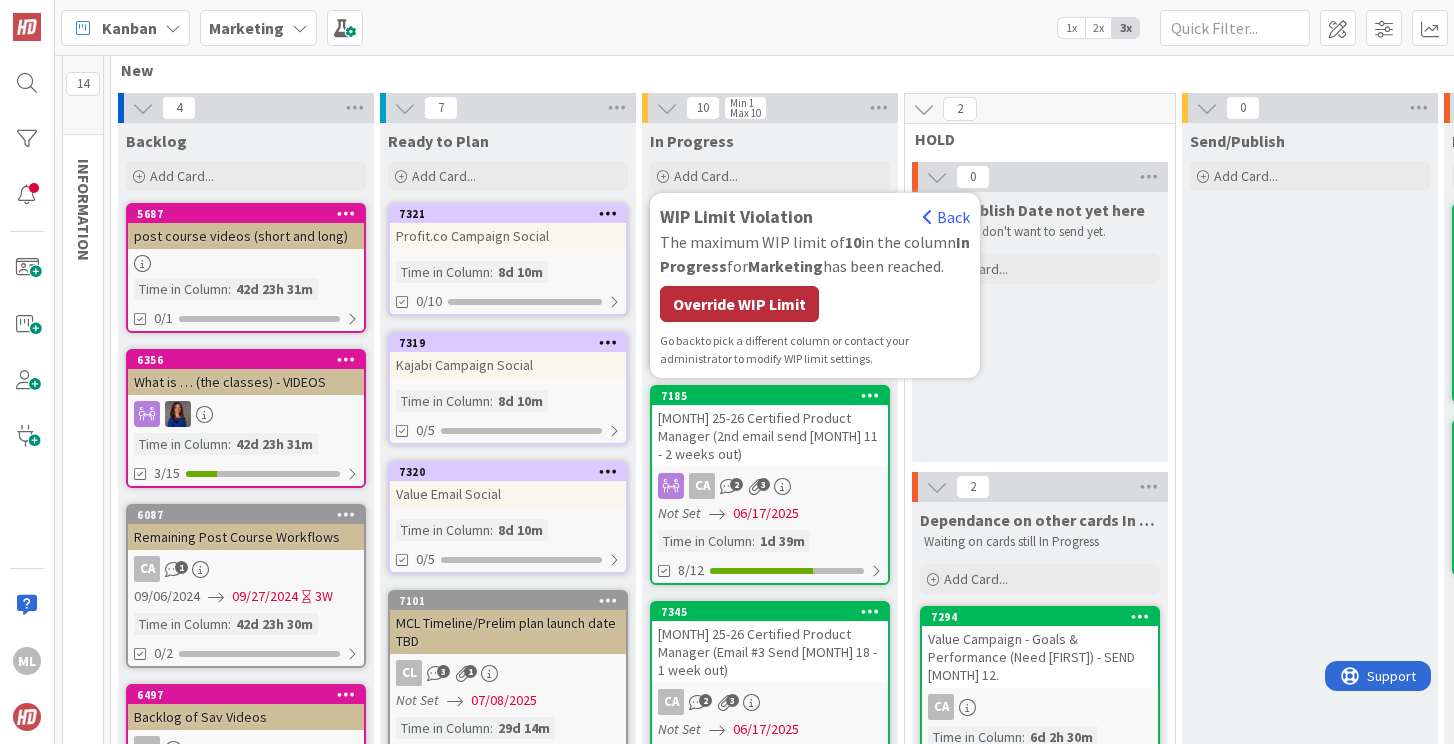 click on "Override WIP Limit" at bounding box center [739, 304] 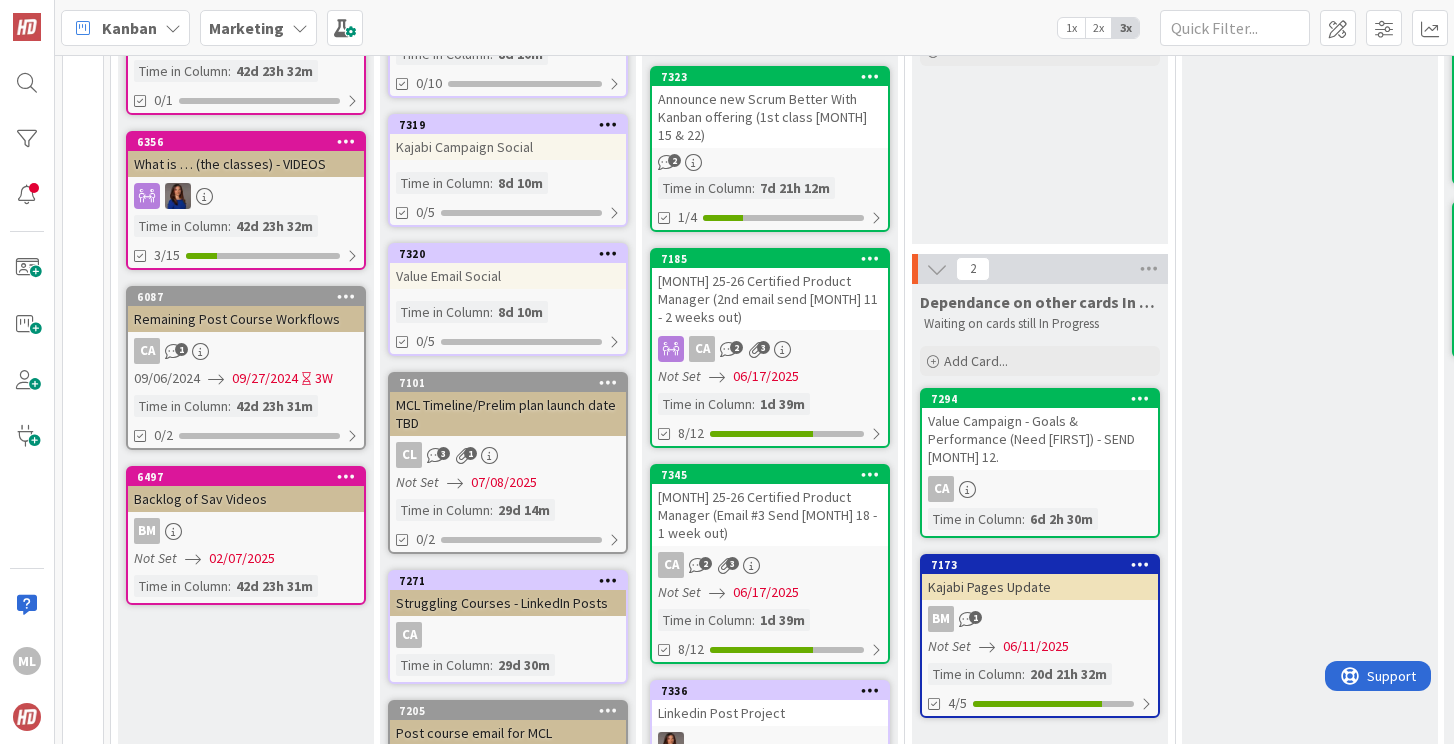 scroll, scrollTop: 261, scrollLeft: 0, axis: vertical 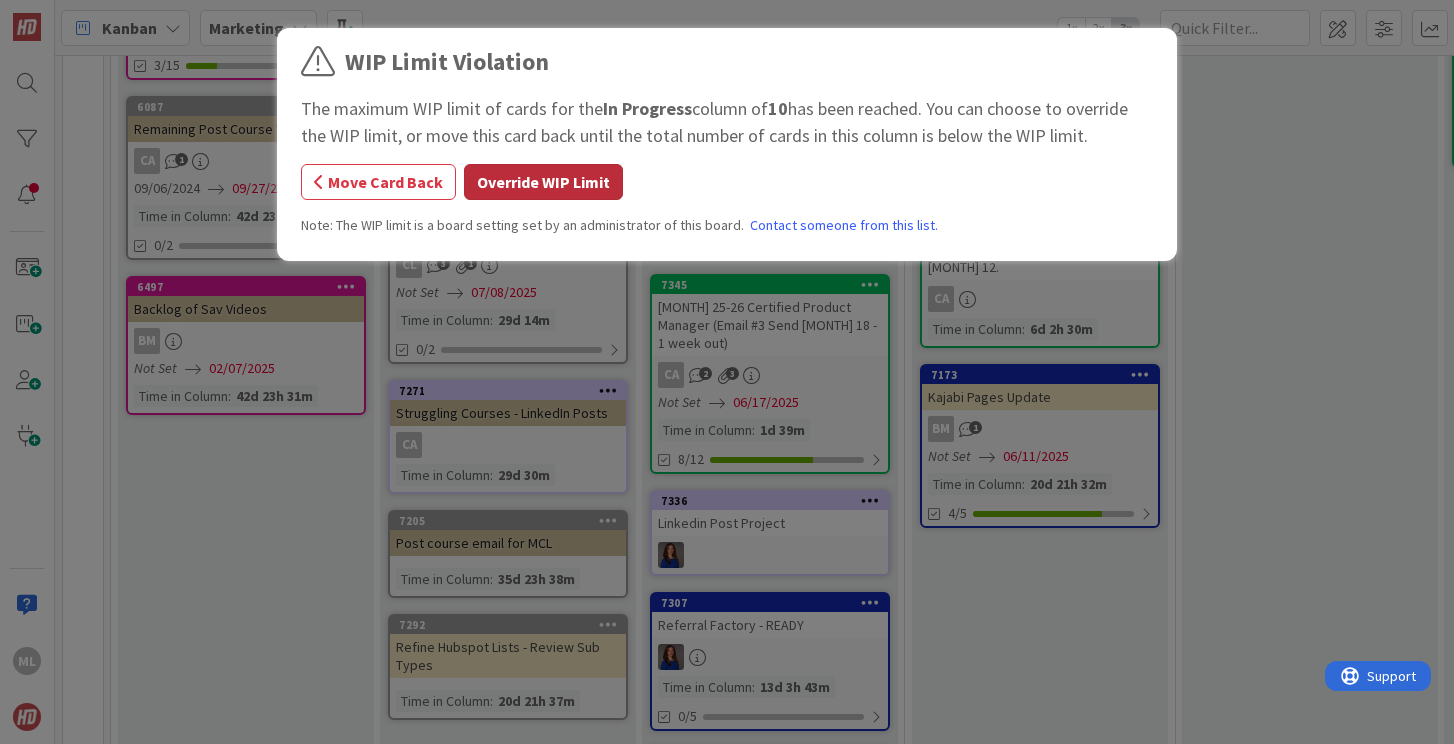 click on "Override WIP Limit" at bounding box center [543, 182] 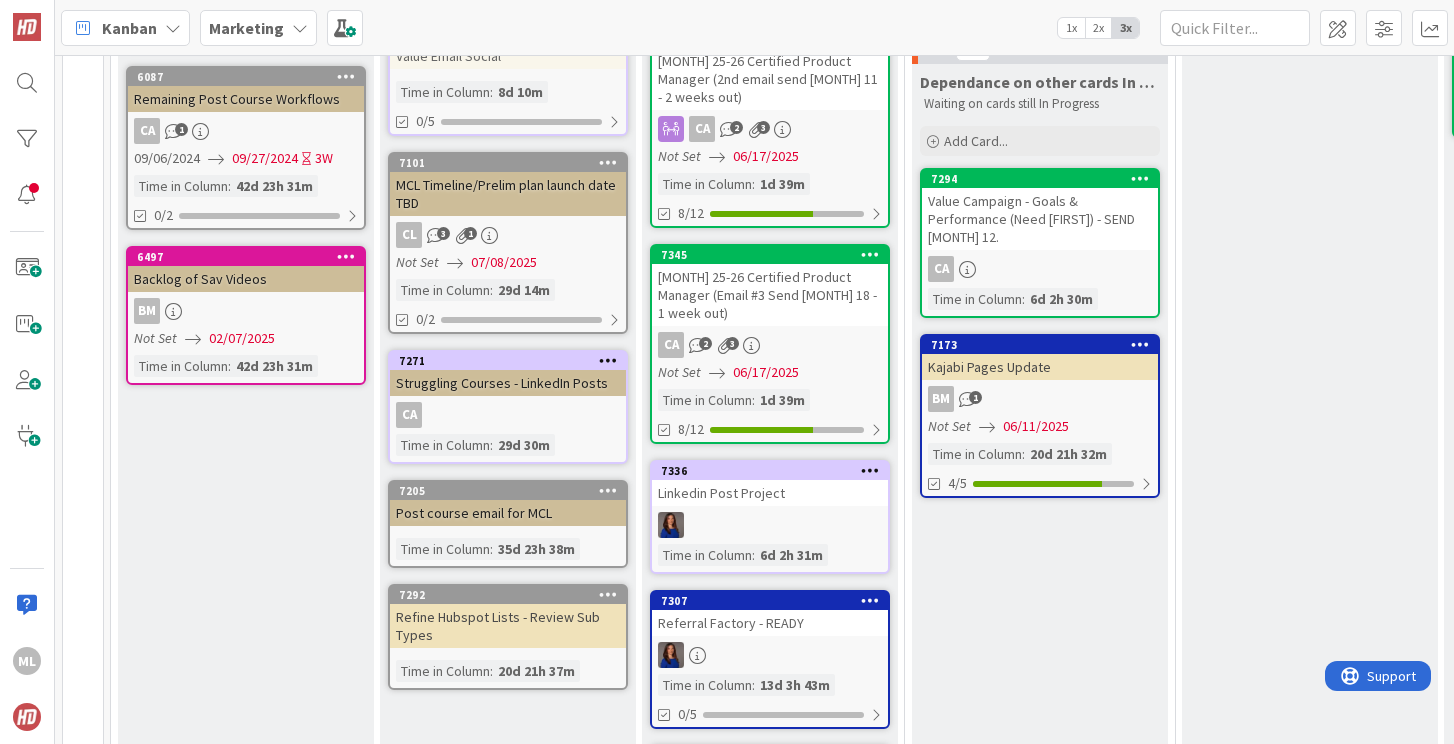 scroll, scrollTop: 0, scrollLeft: 0, axis: both 